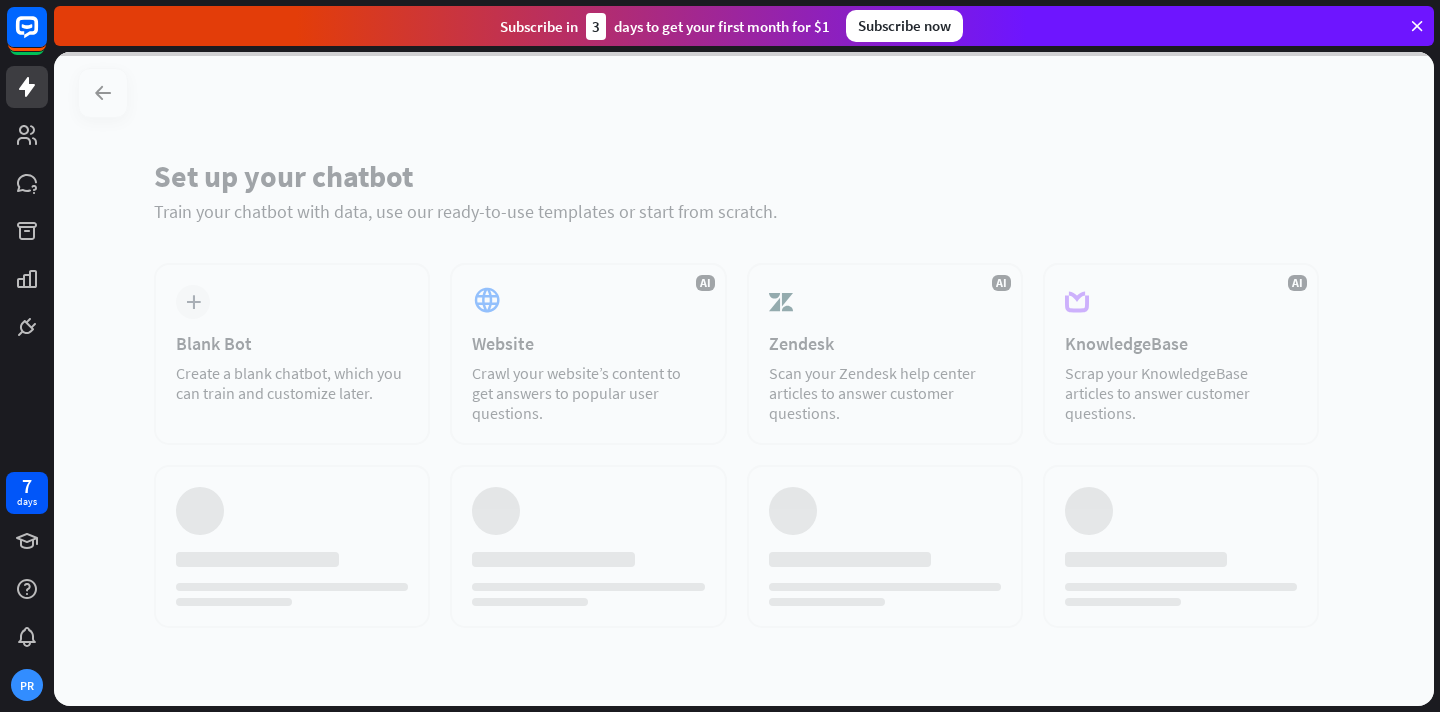 scroll, scrollTop: 0, scrollLeft: 0, axis: both 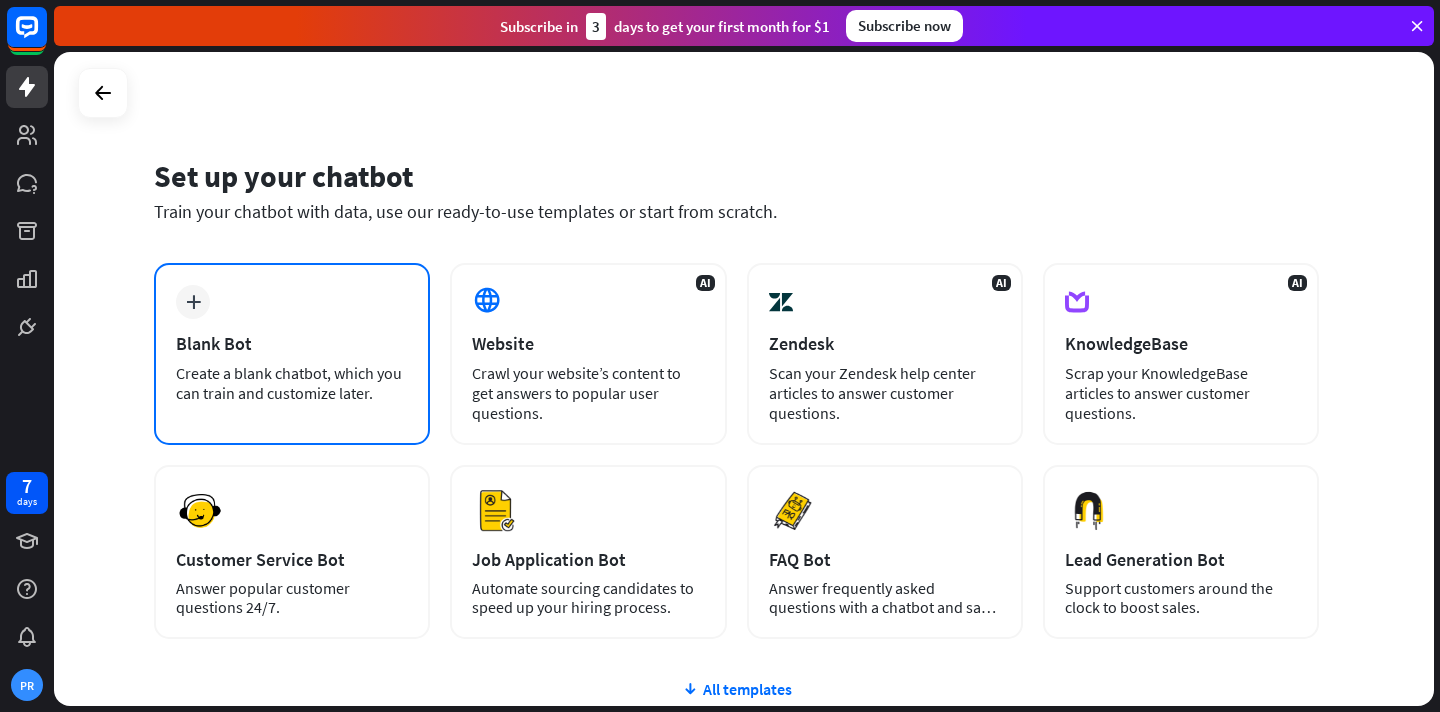 click on "Create a blank chatbot, which you can train and
customize later." at bounding box center (292, 383) 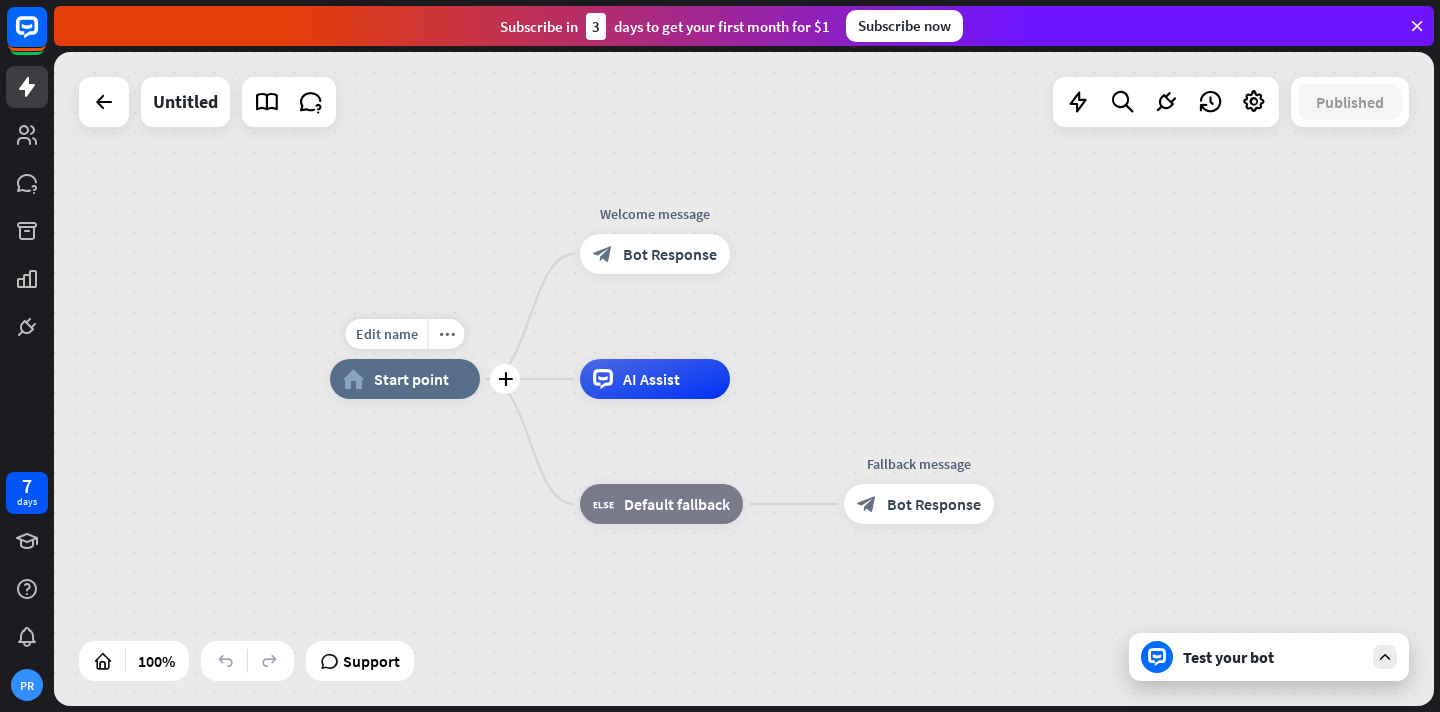 click on "home_2   Start point" at bounding box center (405, 379) 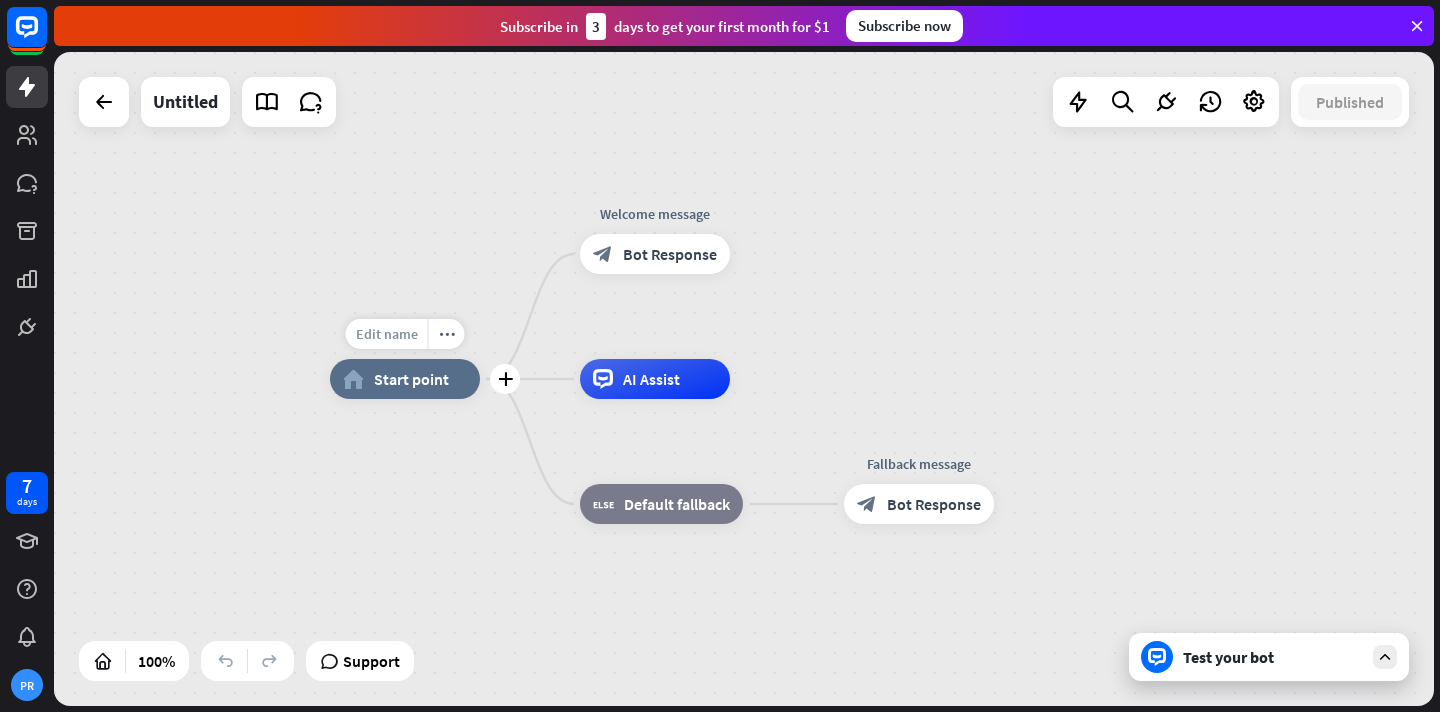 click on "Edit name" at bounding box center [387, 334] 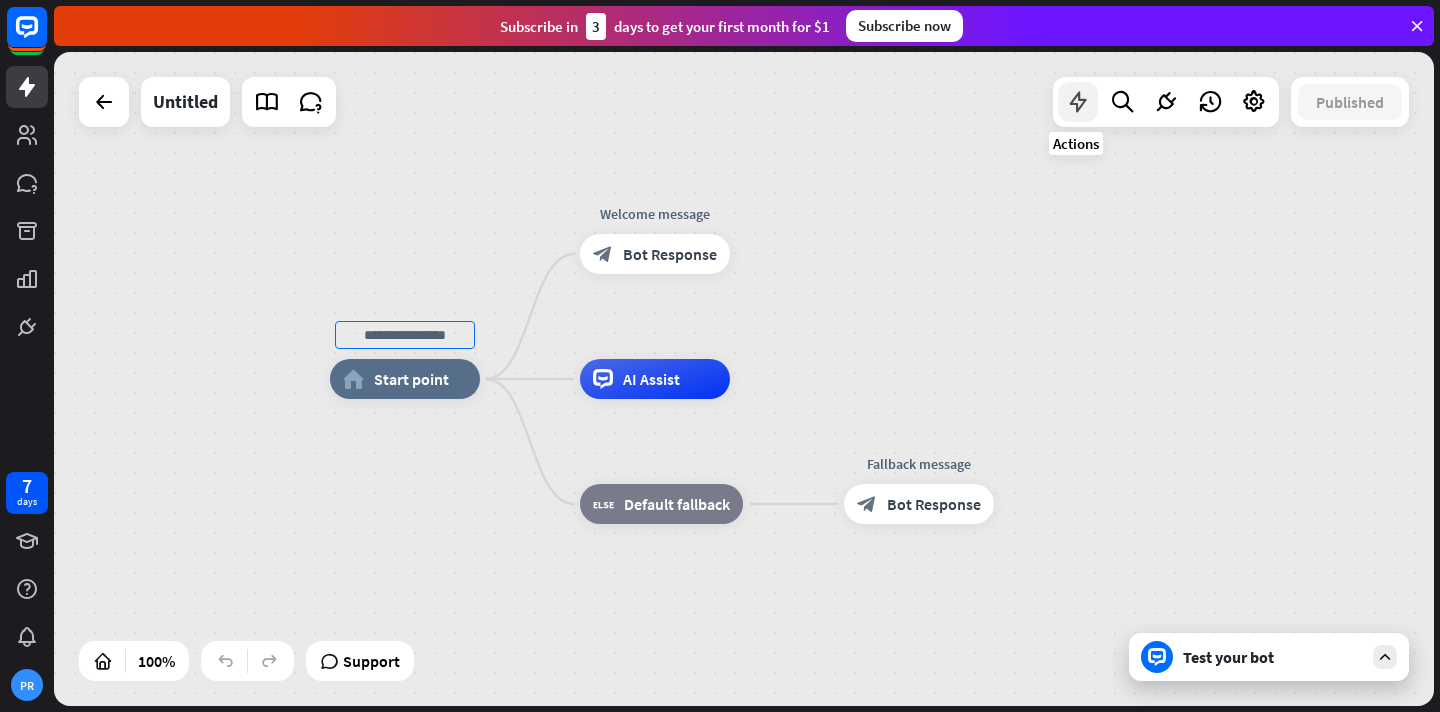 click at bounding box center (1078, 102) 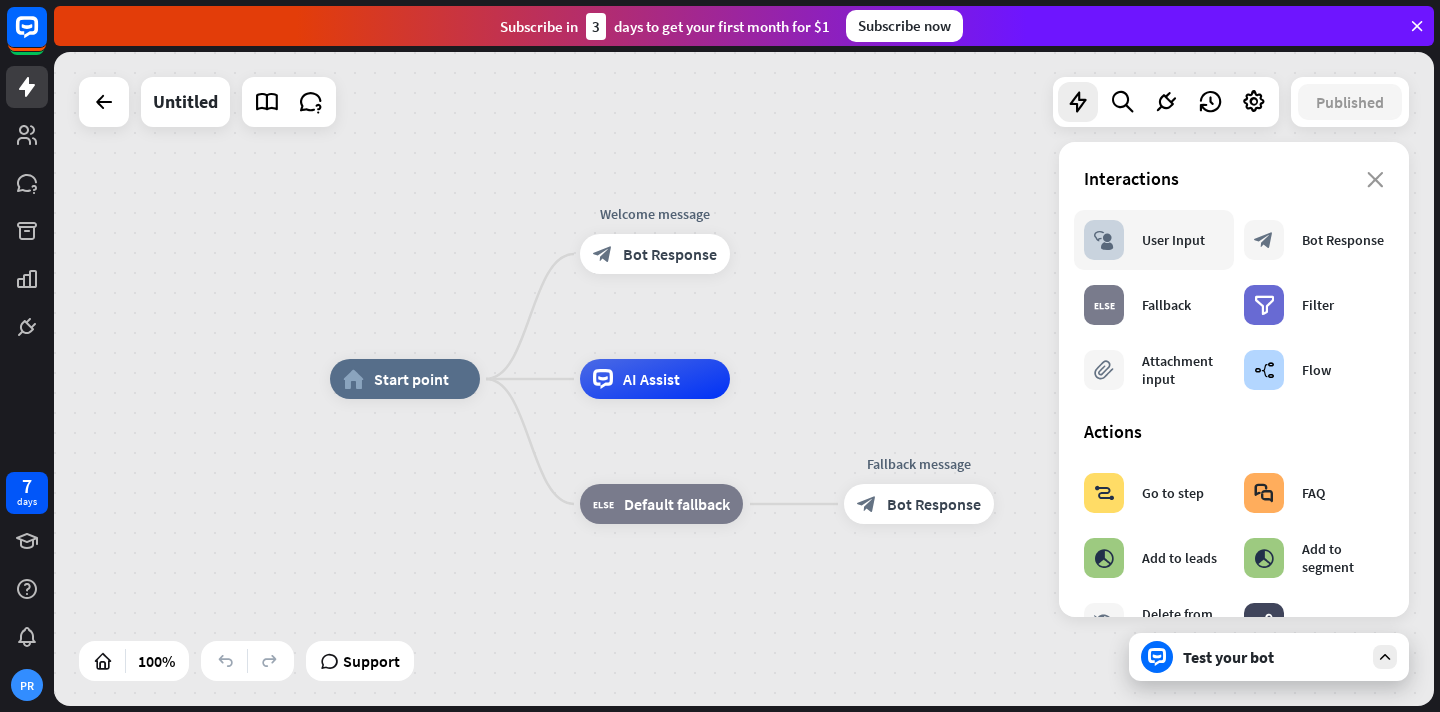 click on "block_user_input" at bounding box center (1104, 240) 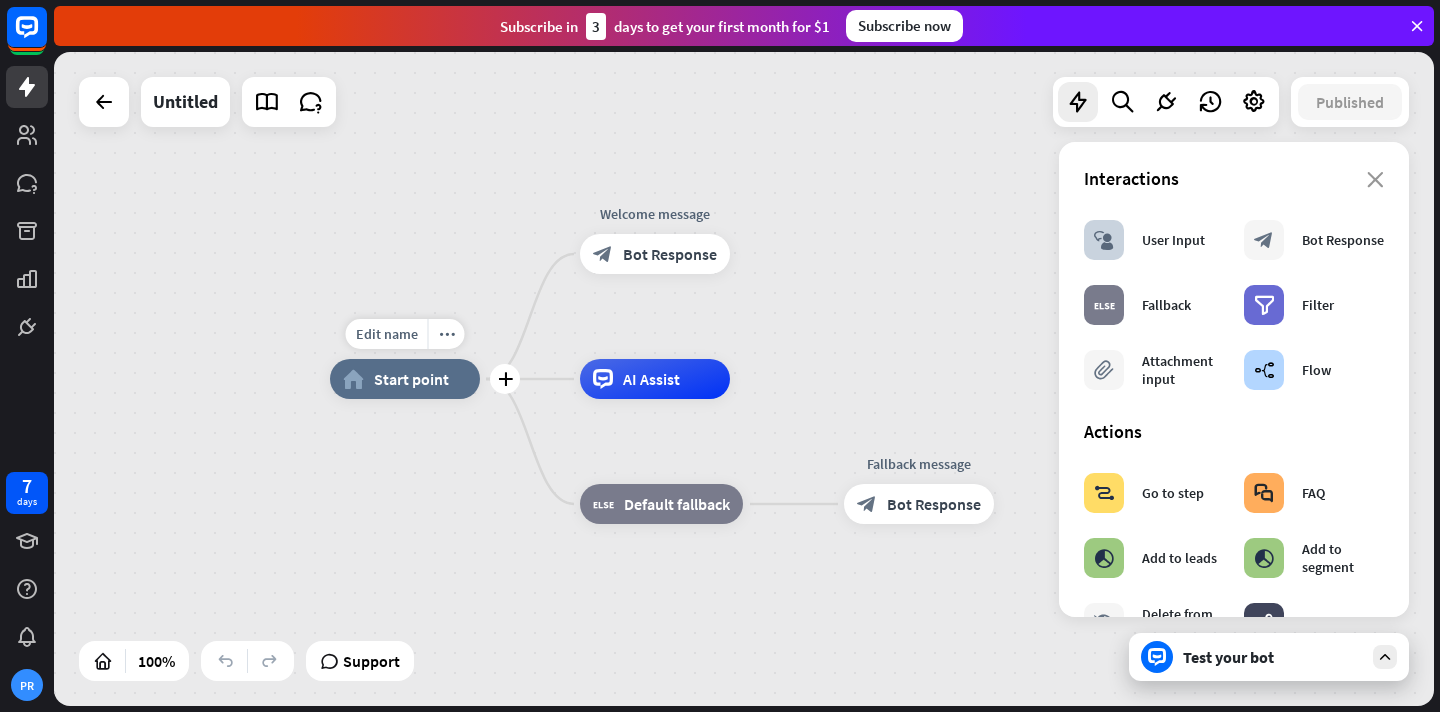 click on "Start point" at bounding box center (411, 379) 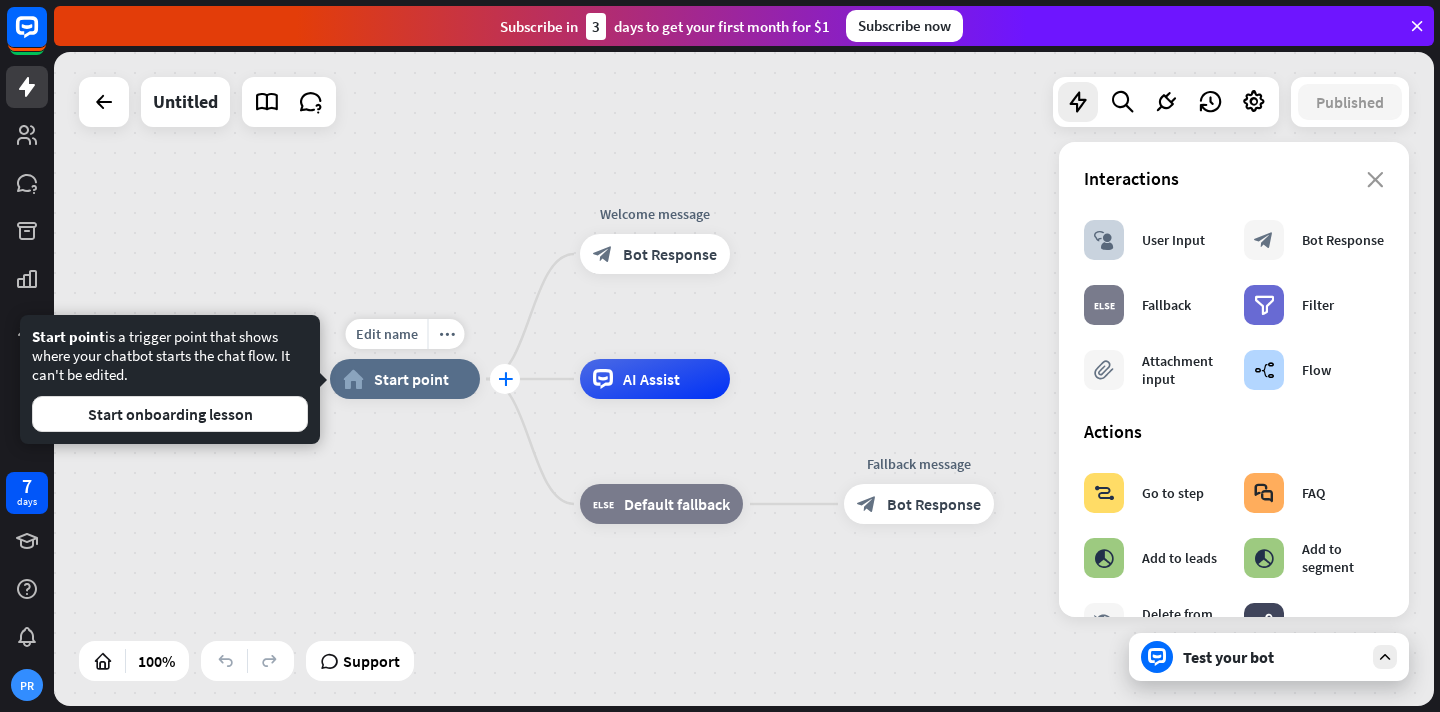 click on "plus" at bounding box center [505, 379] 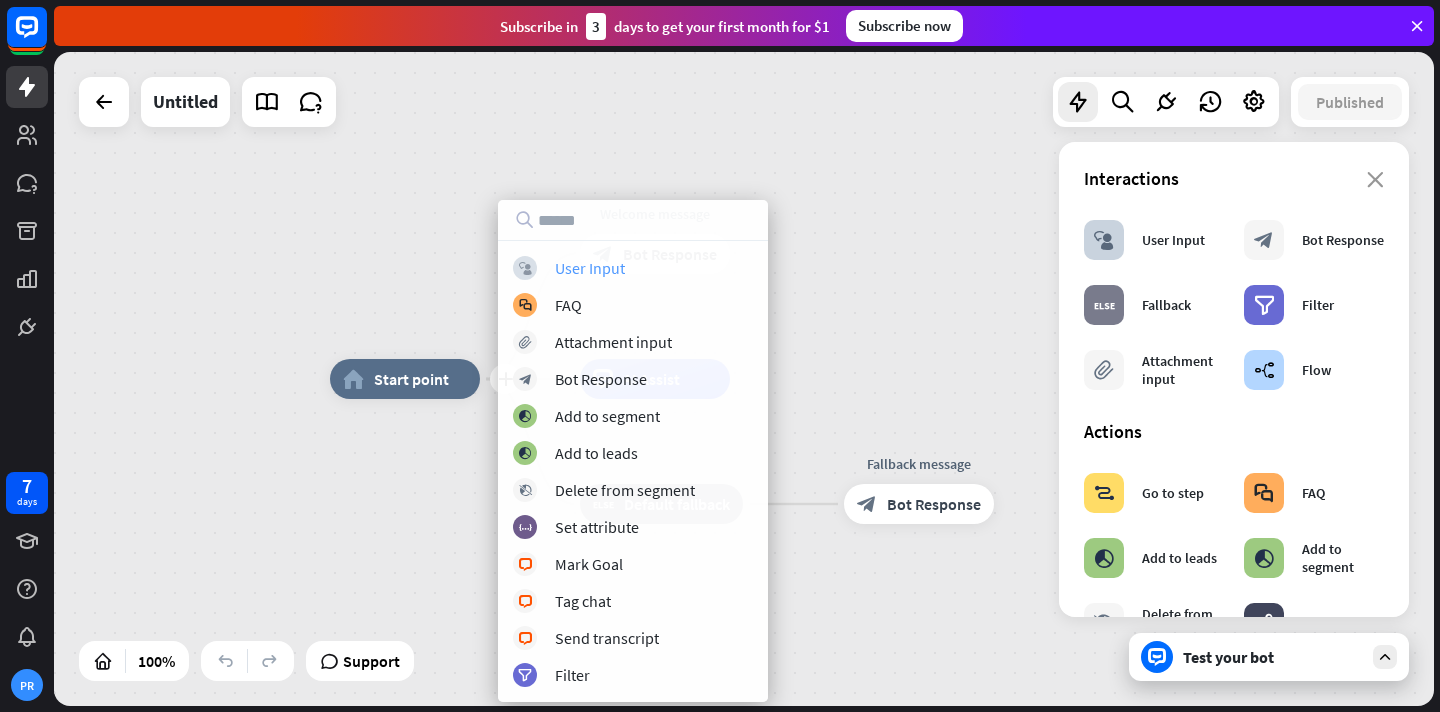 click on "block_user_input
User Input" at bounding box center (633, 268) 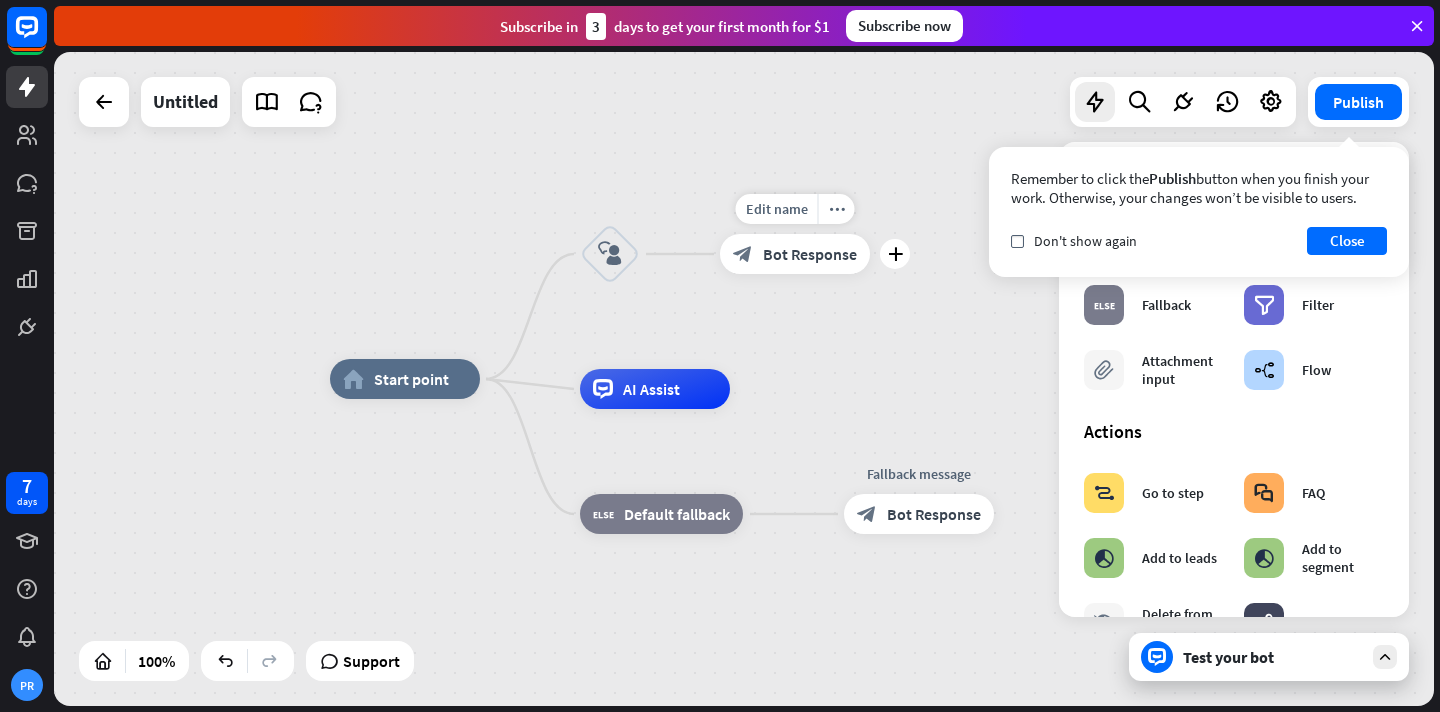 click on "Bot Response" at bounding box center [810, 254] 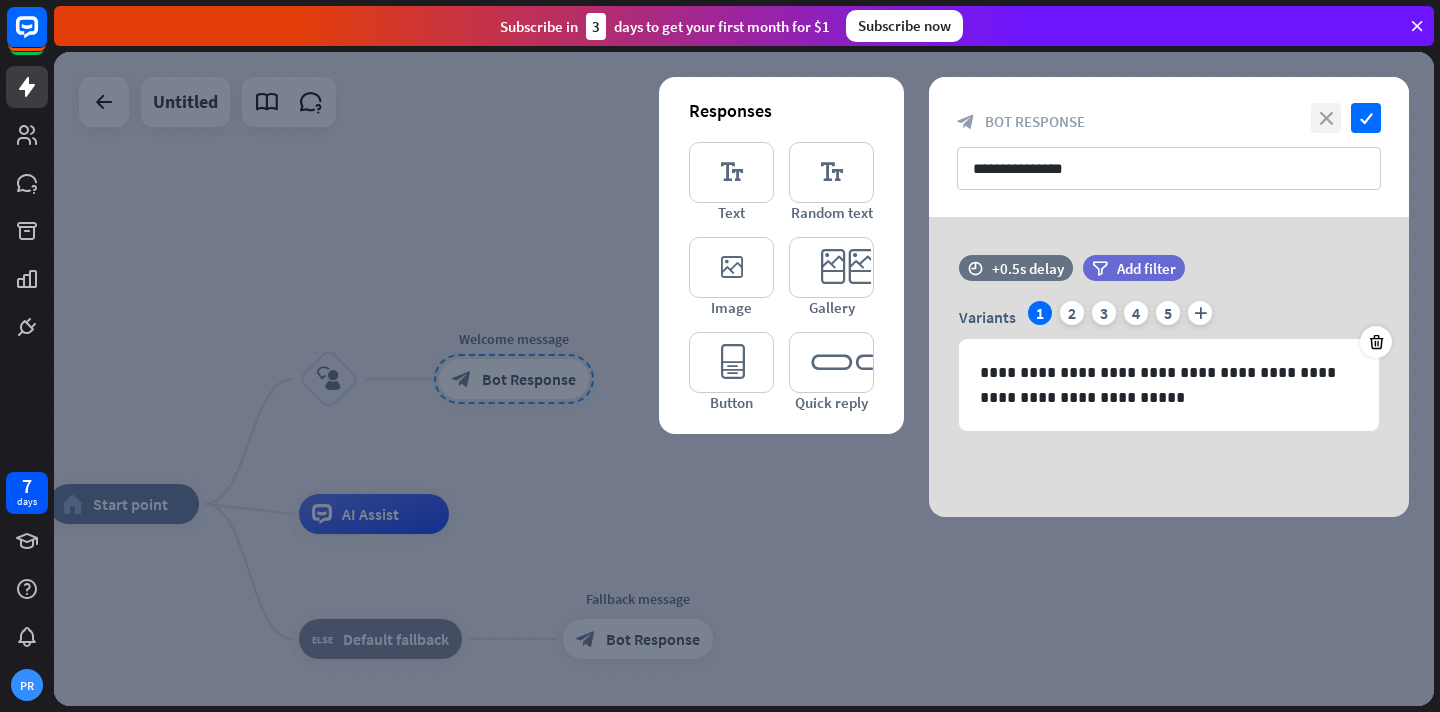 click on "close" at bounding box center [1326, 118] 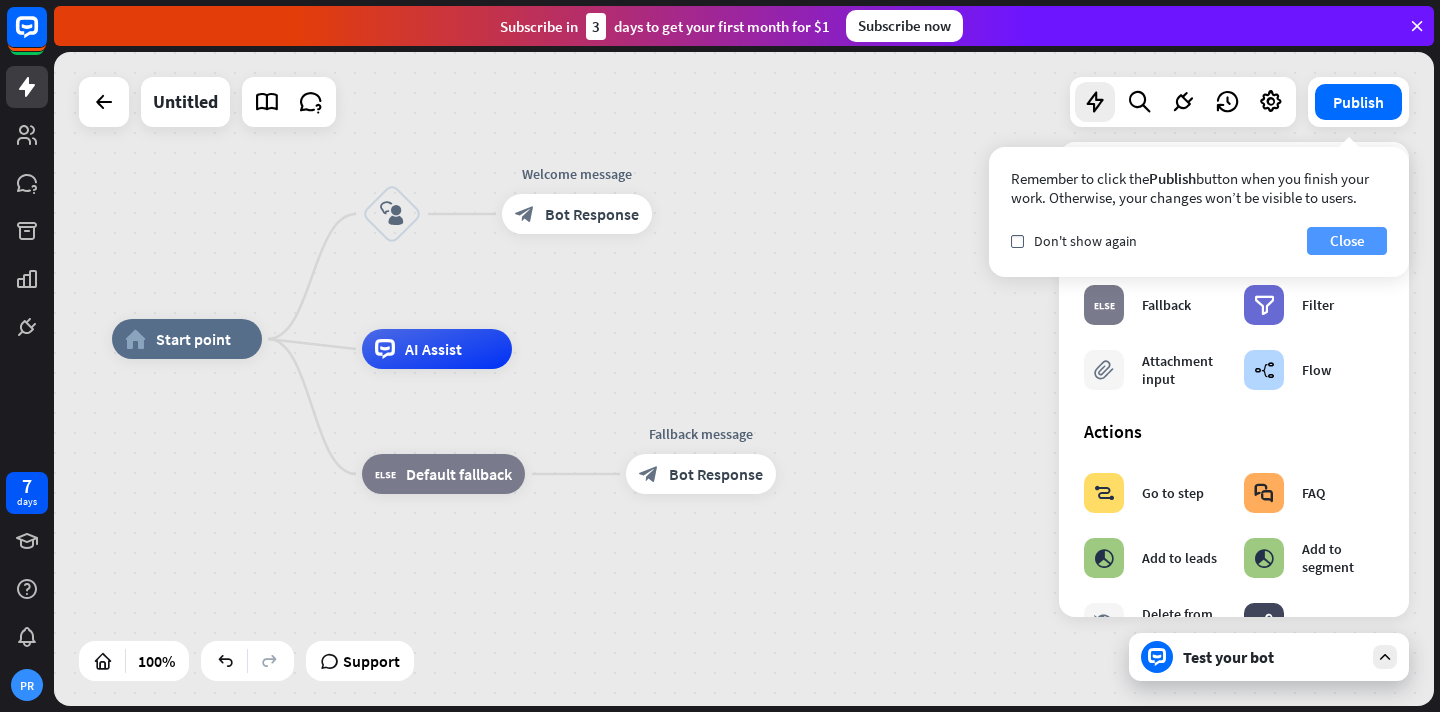 click on "Close" at bounding box center [1347, 241] 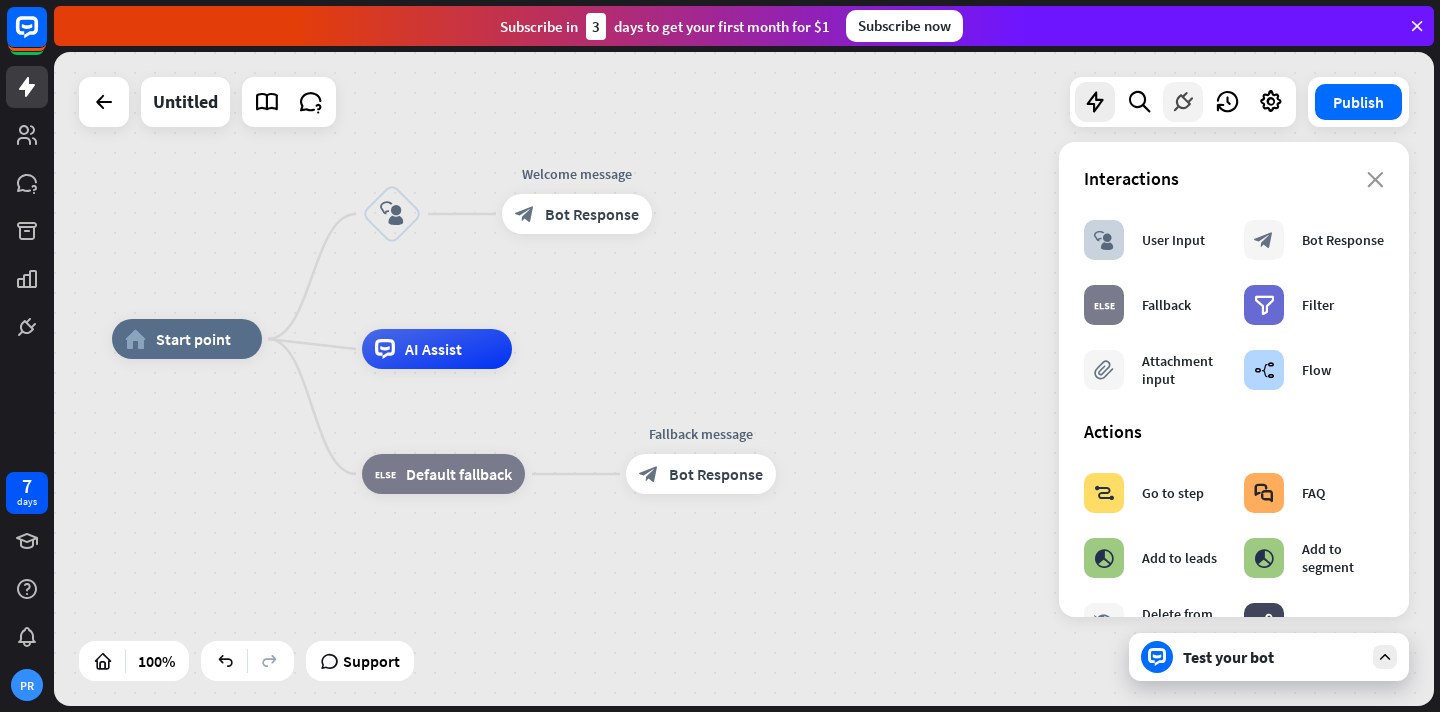 click at bounding box center [1183, 102] 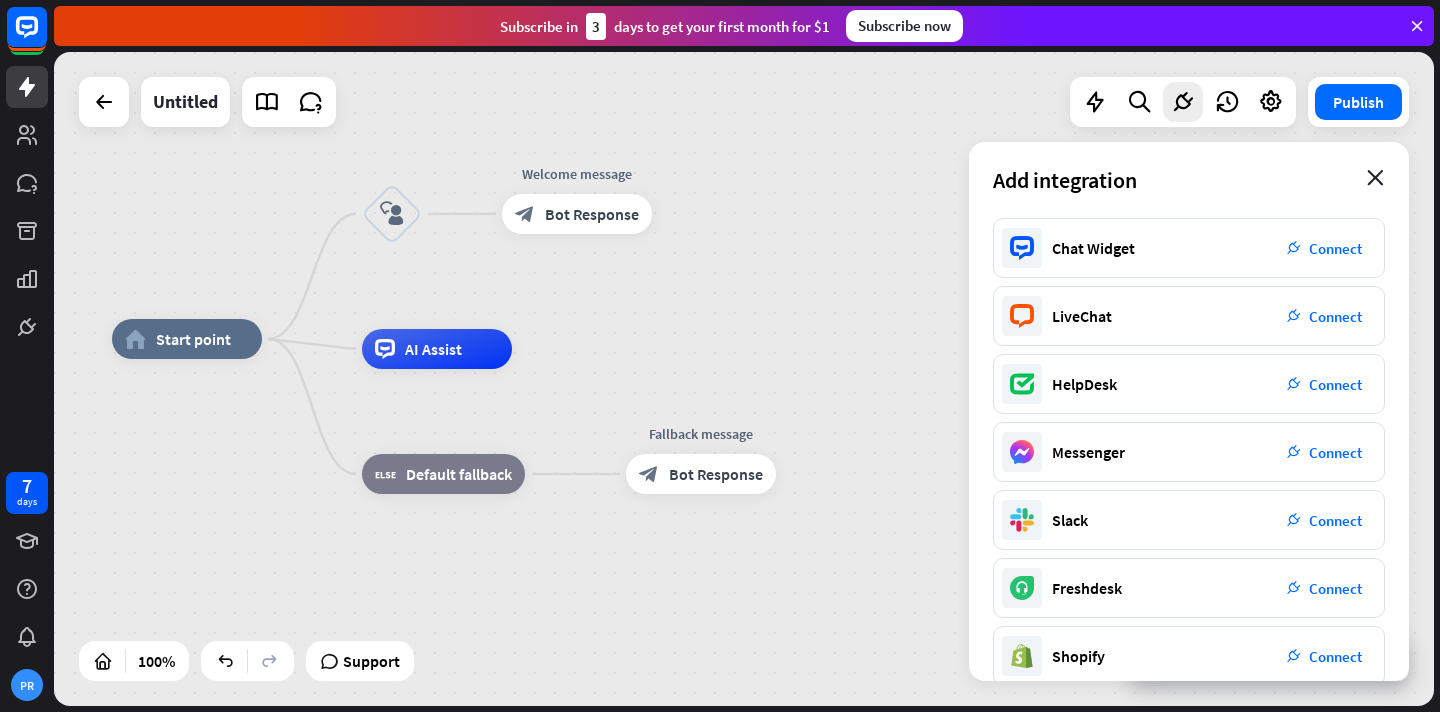 click on "close" at bounding box center [1375, 178] 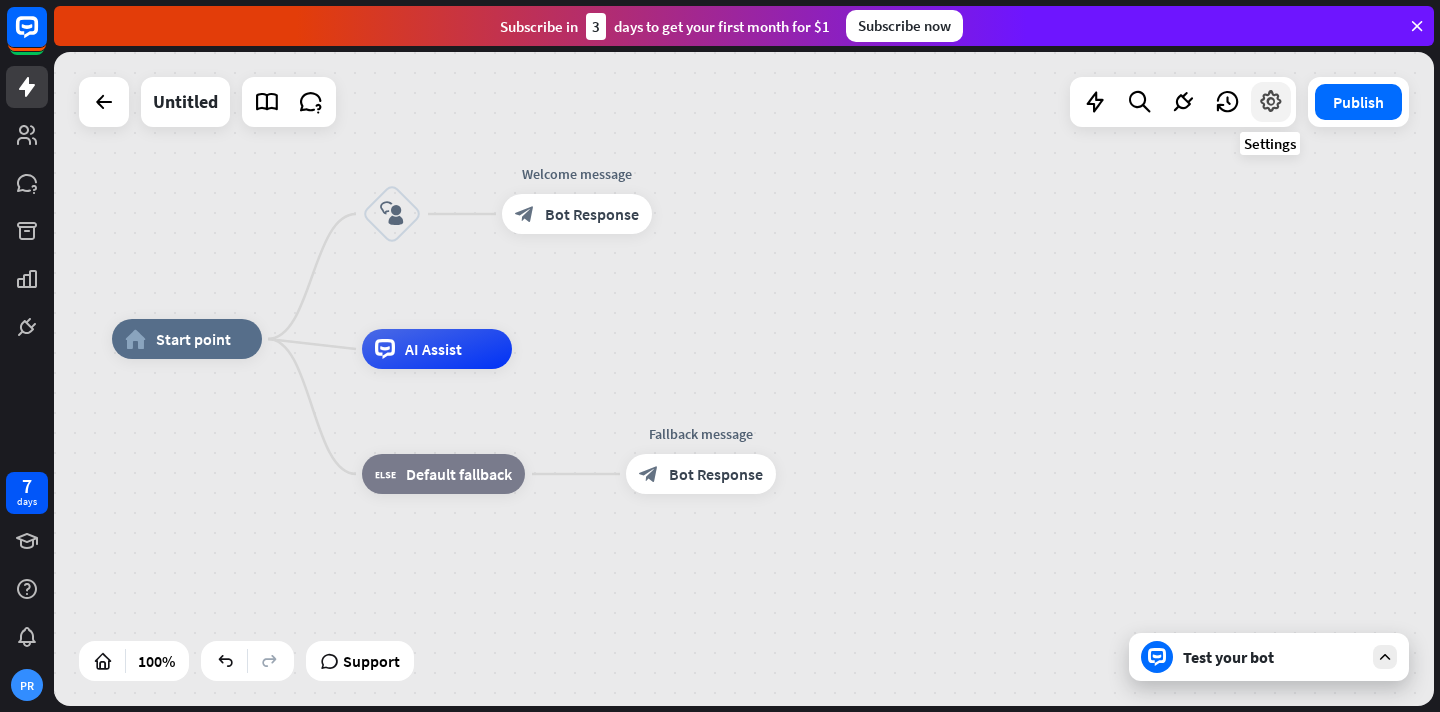 click at bounding box center (1271, 102) 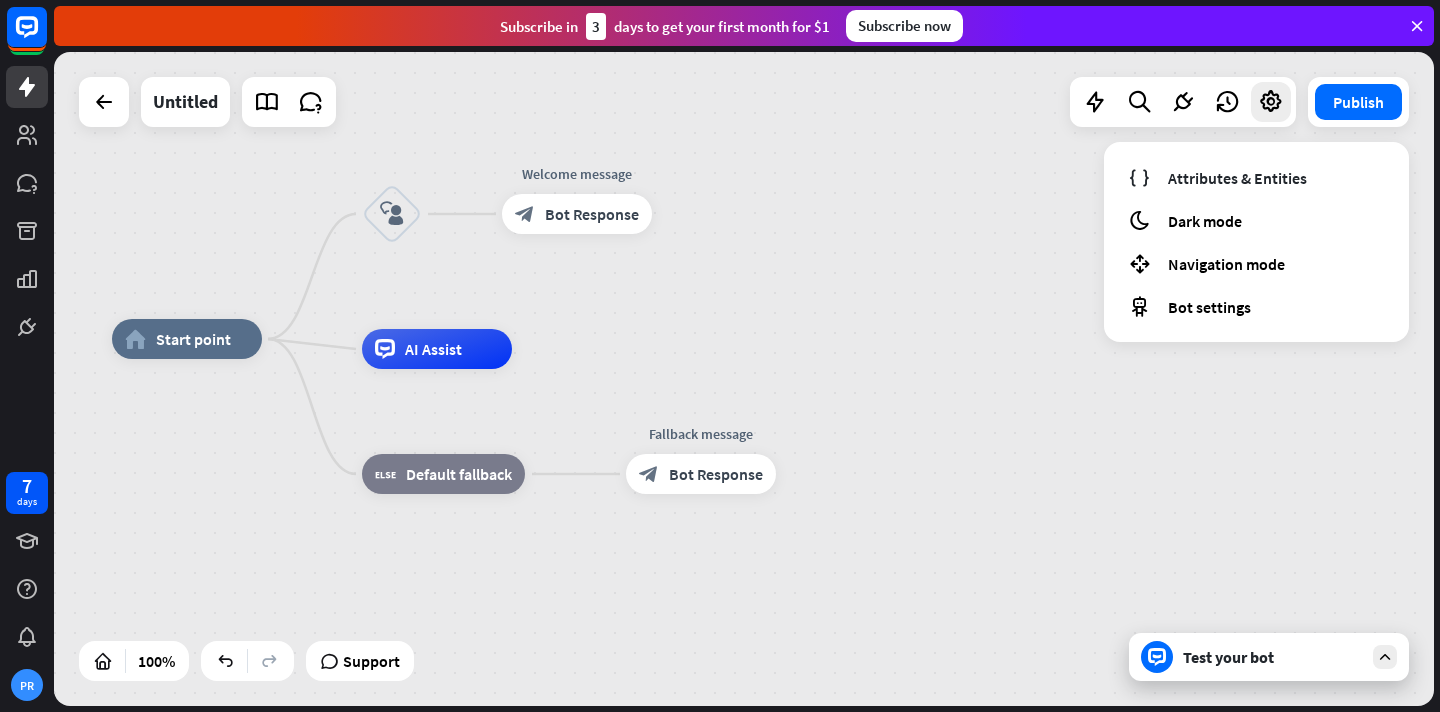 click on "home_2   Start point                   block_user_input                 Welcome message   block_bot_response   Bot Response                     AI Assist                   block_fallback   Default fallback                 Fallback message   block_bot_response   Bot Response" at bounding box center [744, 379] 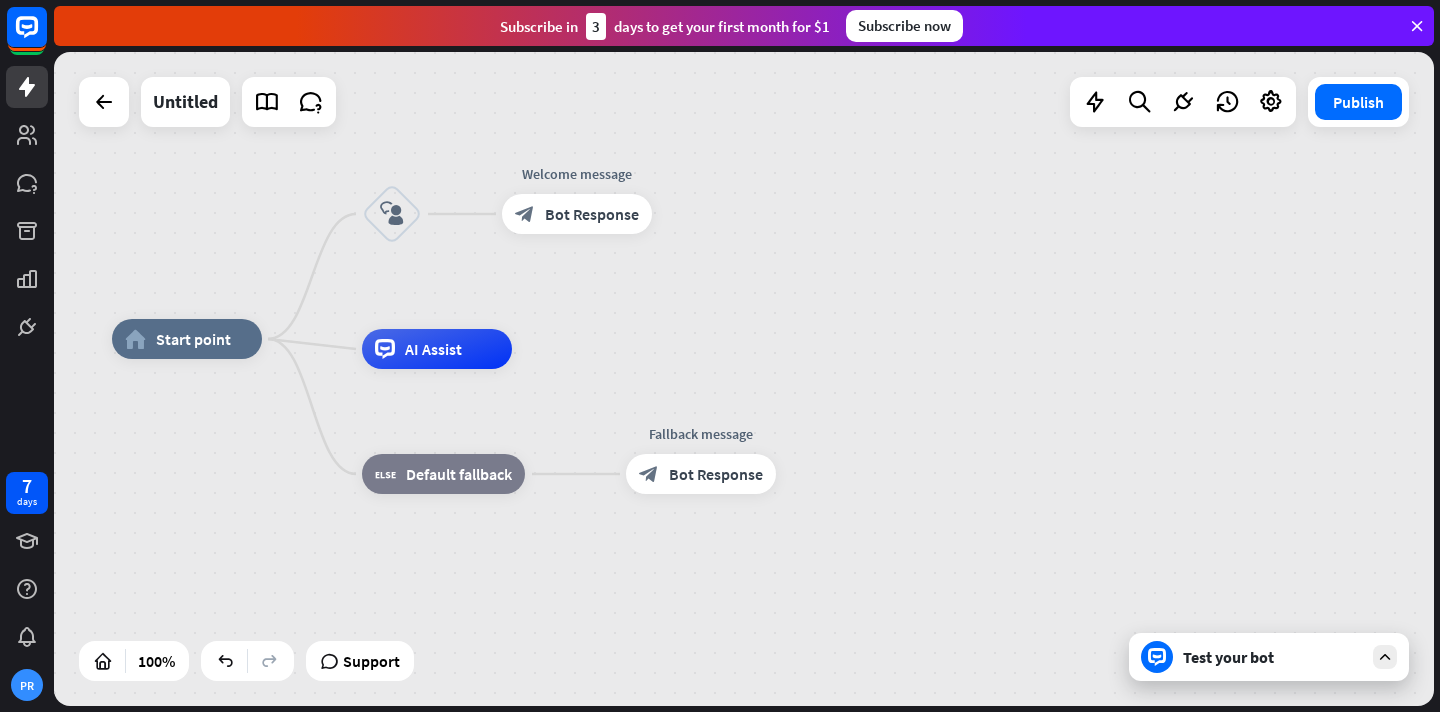 click on "Test your bot" at bounding box center (1273, 657) 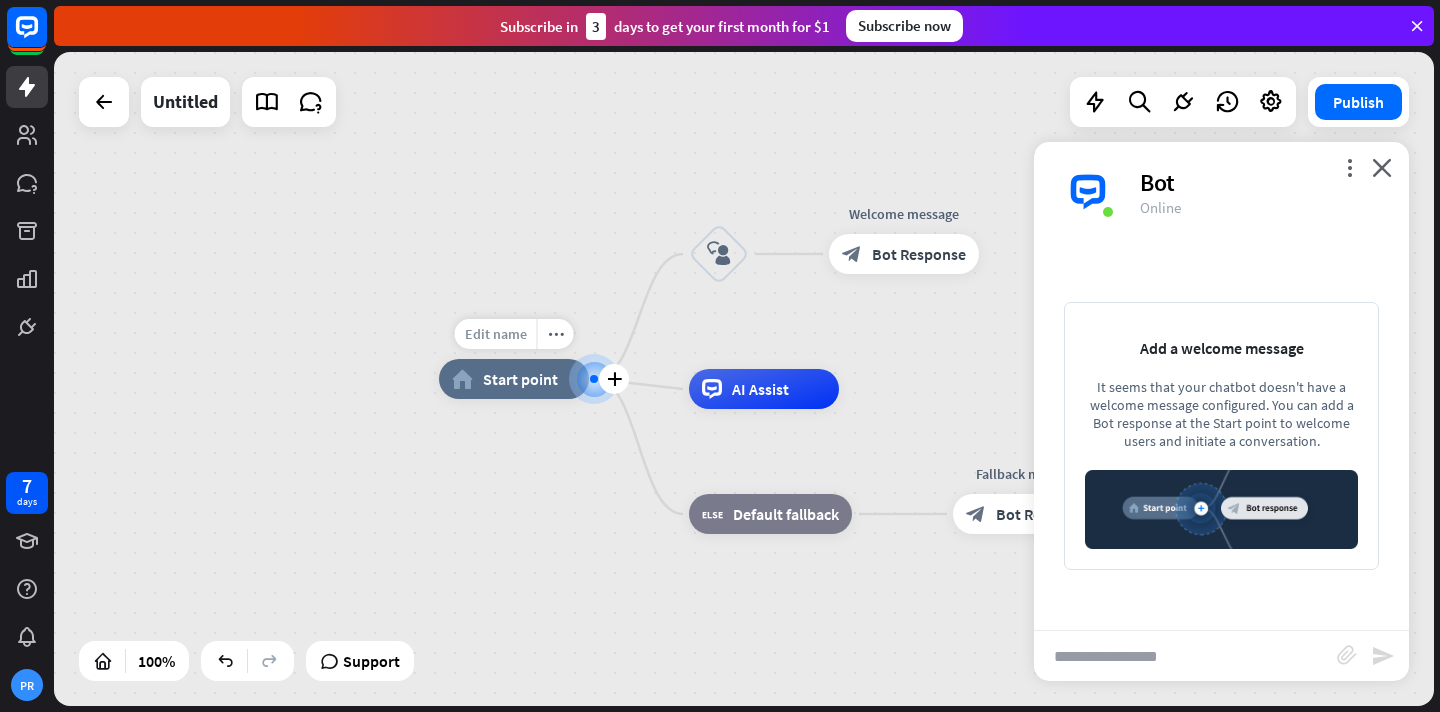 click on "Edit name" at bounding box center (496, 334) 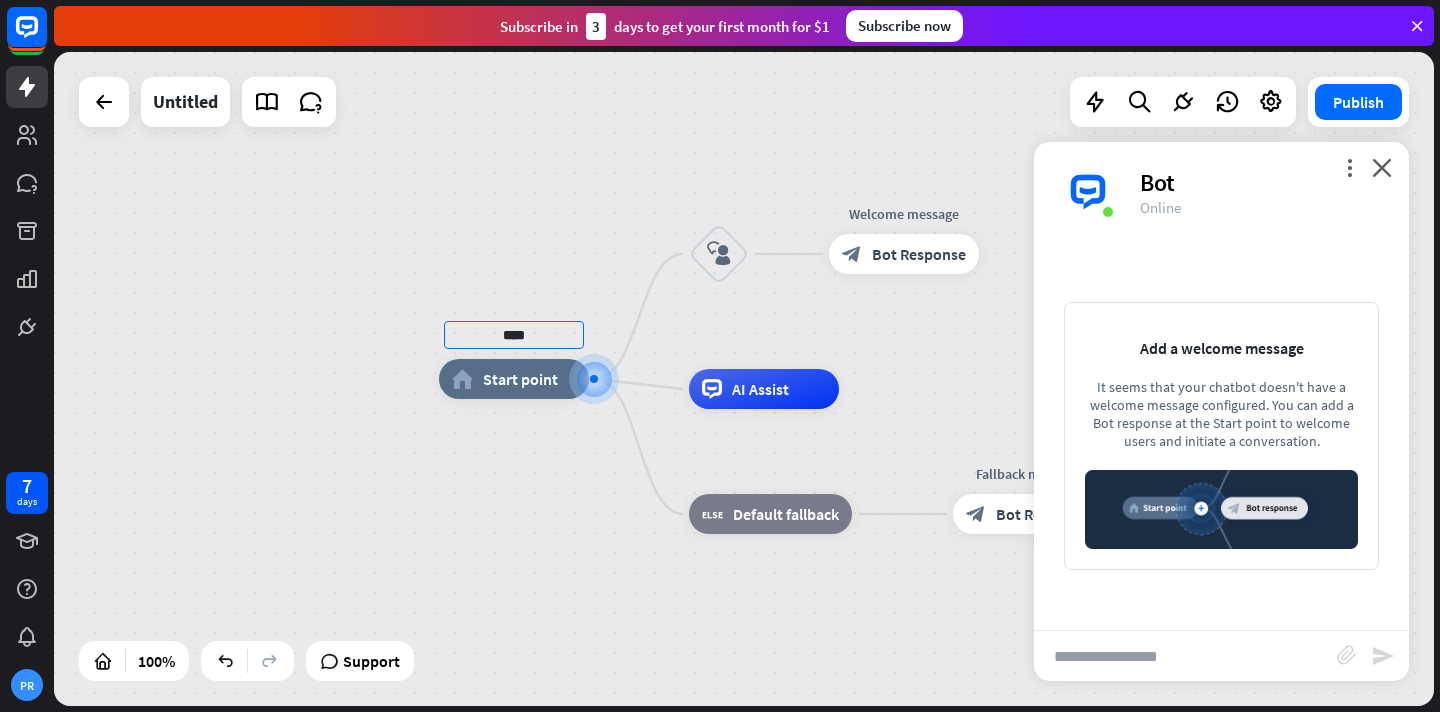 type on "****" 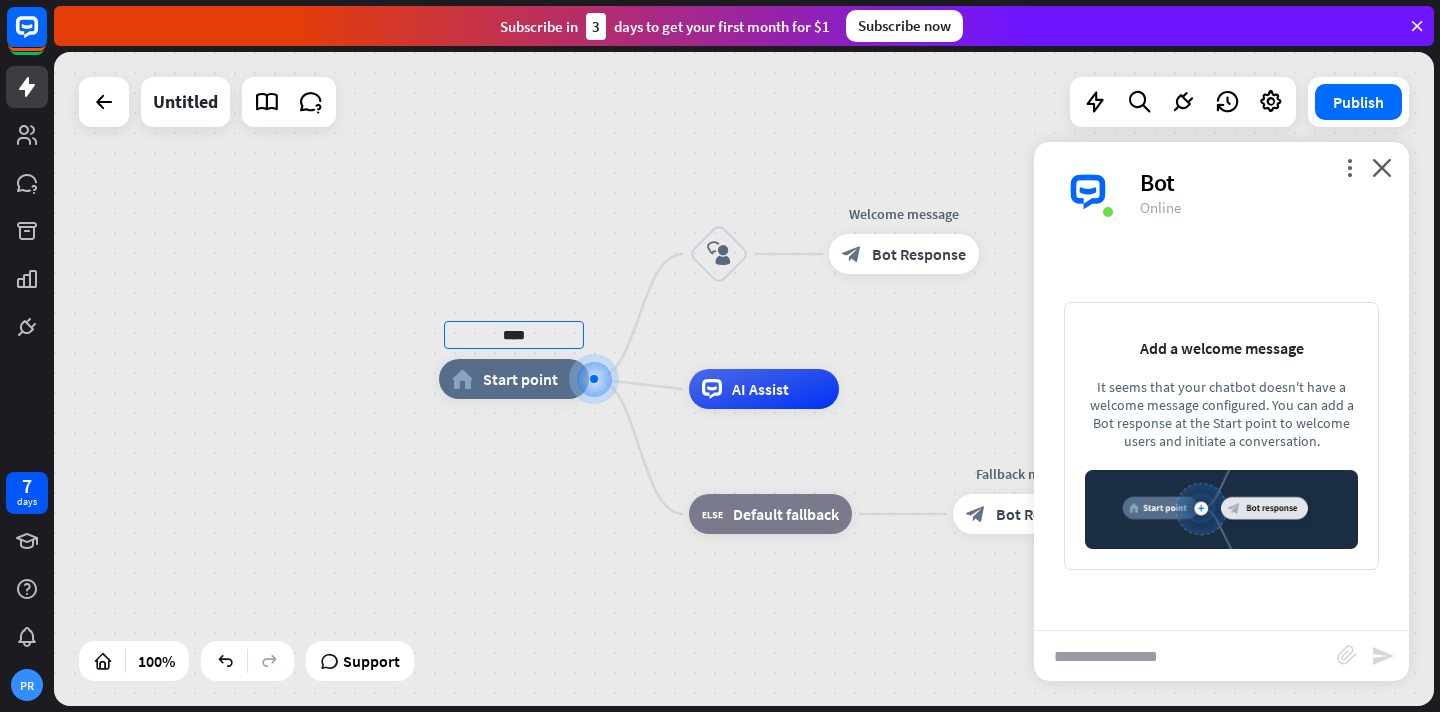 click on "****           home_2   Start point                       block_user_input                 Welcome message   block_bot_response   Bot Response                     AI Assist                   block_fallback   Default fallback                 Fallback message   block_bot_response   Bot Response
Untitled
Publish
100%           Support                     close   Interactions   block_user_input   User Input block_bot_response   Bot Response block_fallback   Fallback filter   Filter block_attachment   Attachment input builder_tree   Flow Actions   block_goto   Go to step block_faq   FAQ block_add_to_segment   Add to leads block_add_to_segment   Add to segment block_delete_from_segment   Delete from segment webhooks   Webhook block_set_attribute   Set attribute block_ab_testing   A/B Test block_question   Question block_close_chat   Close chat block_backtracking   Backtracking LiveChat actions" at bounding box center [744, 379] 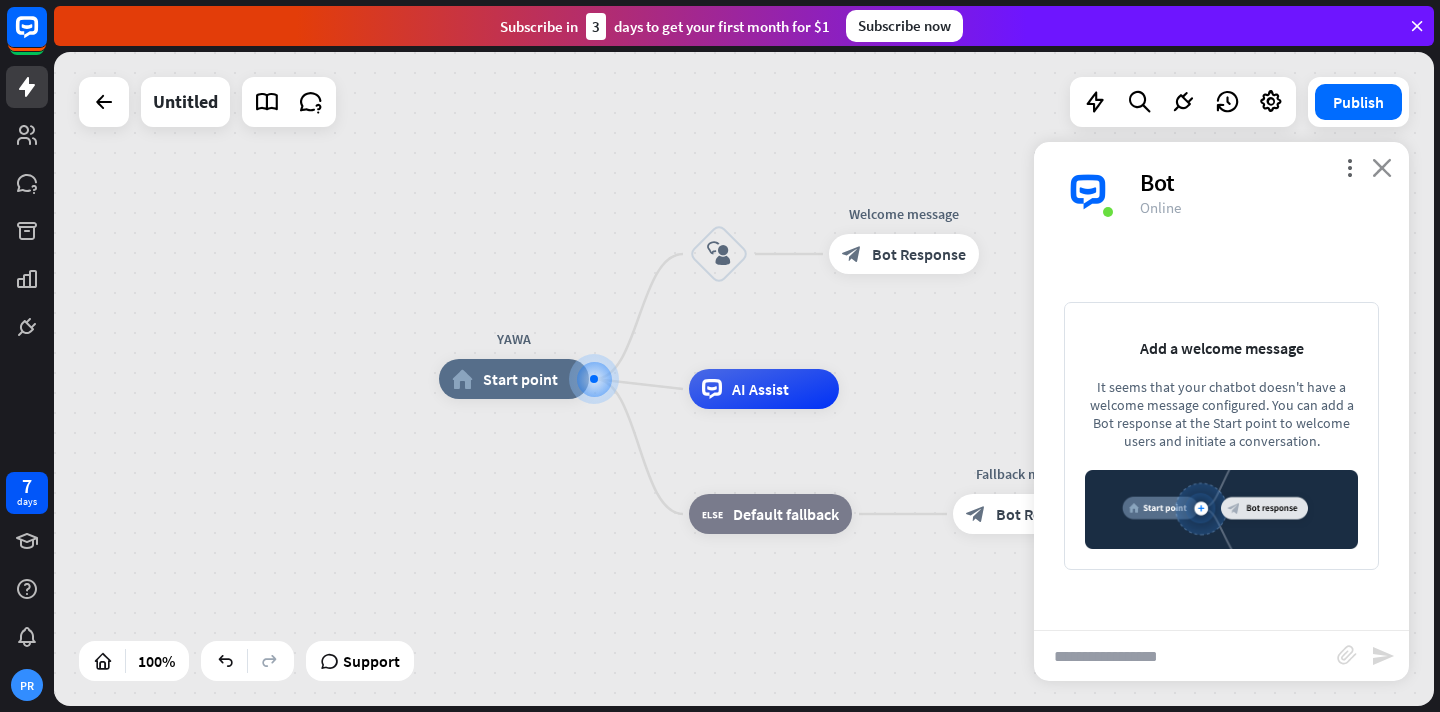 click on "close" at bounding box center (1382, 167) 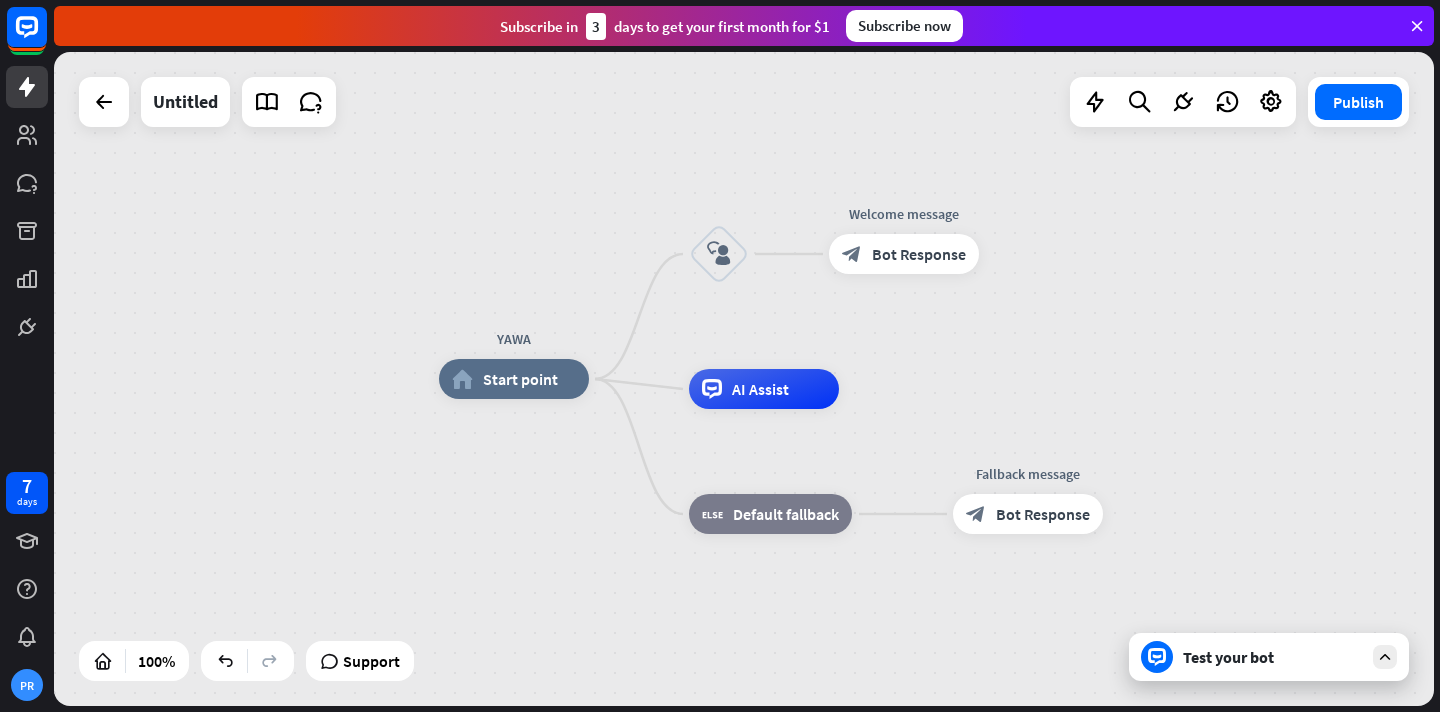 click on "Test your bot" at bounding box center [1273, 657] 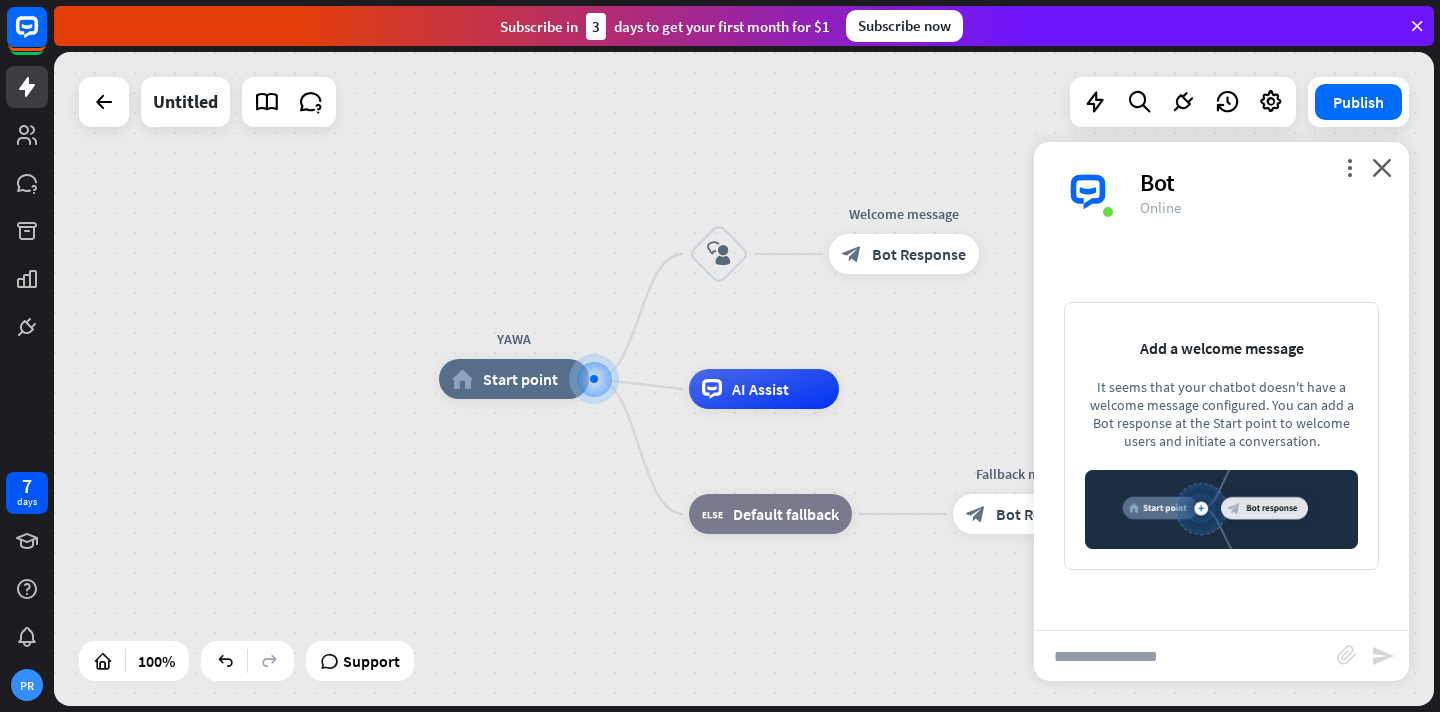 click at bounding box center (1221, 509) 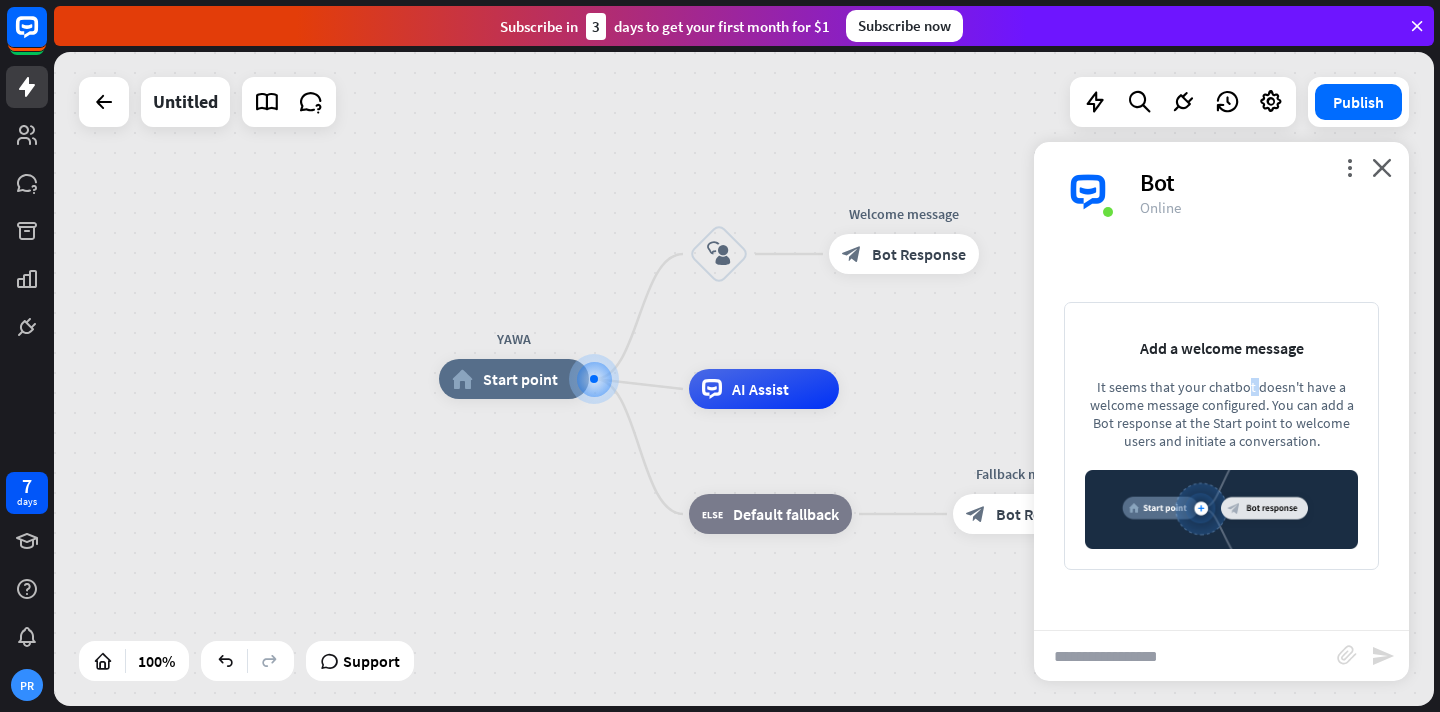 click on "Add a welcome message
It seems that your chatbot doesn't have a welcome
message configured. You can add a Bot response at
the Start point to welcome users and initiate a
conversation." at bounding box center [1221, 435] 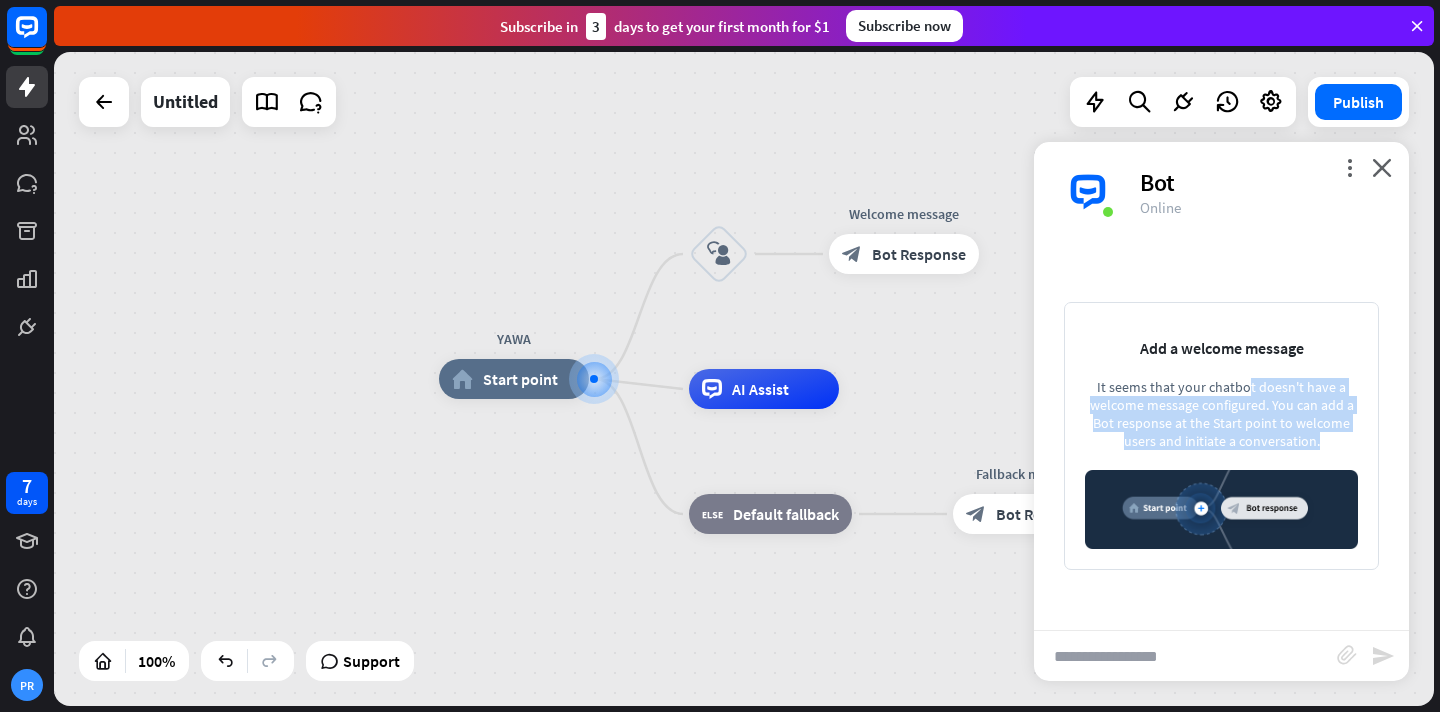 click on "Add a welcome message
It seems that your chatbot doesn't have a welcome
message configured. You can add a Bot response at
the Start point to welcome users and initiate a
conversation." at bounding box center [1221, 435] 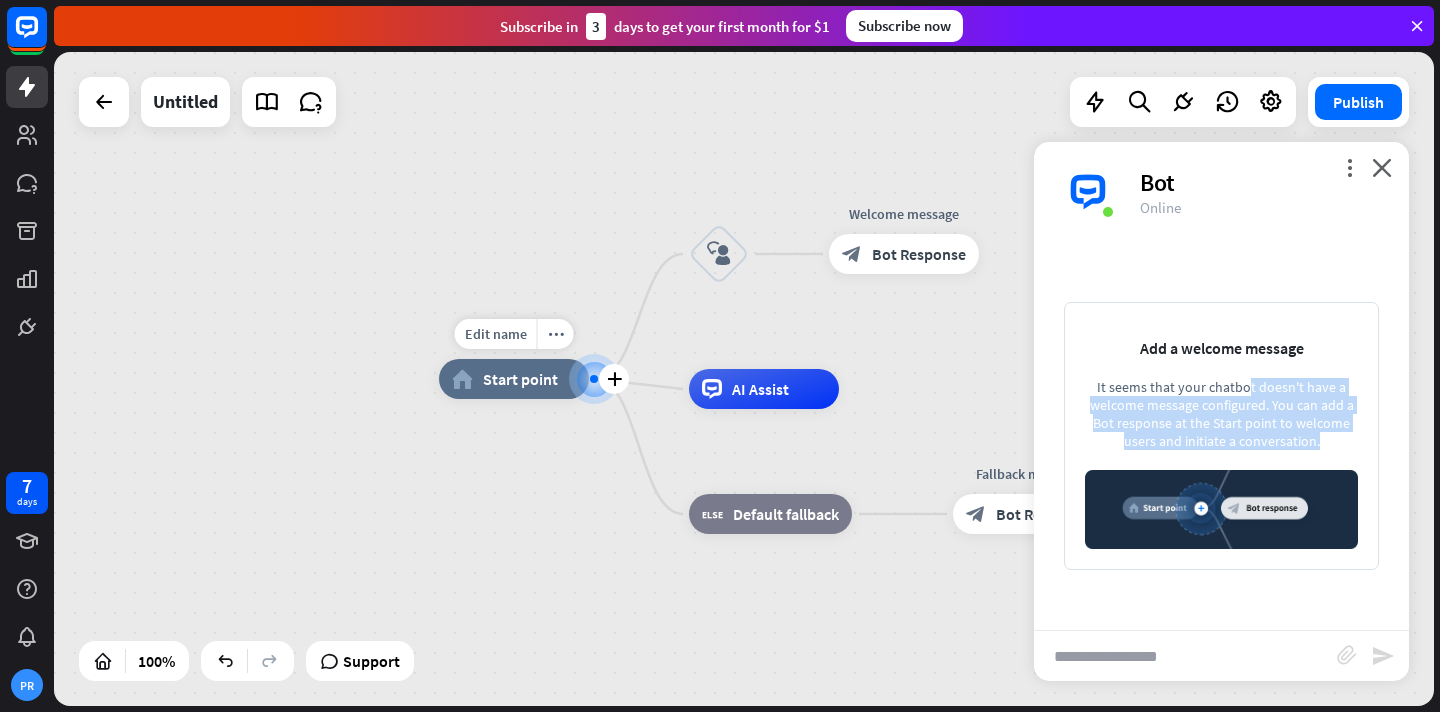 click on "Start point" at bounding box center (520, 379) 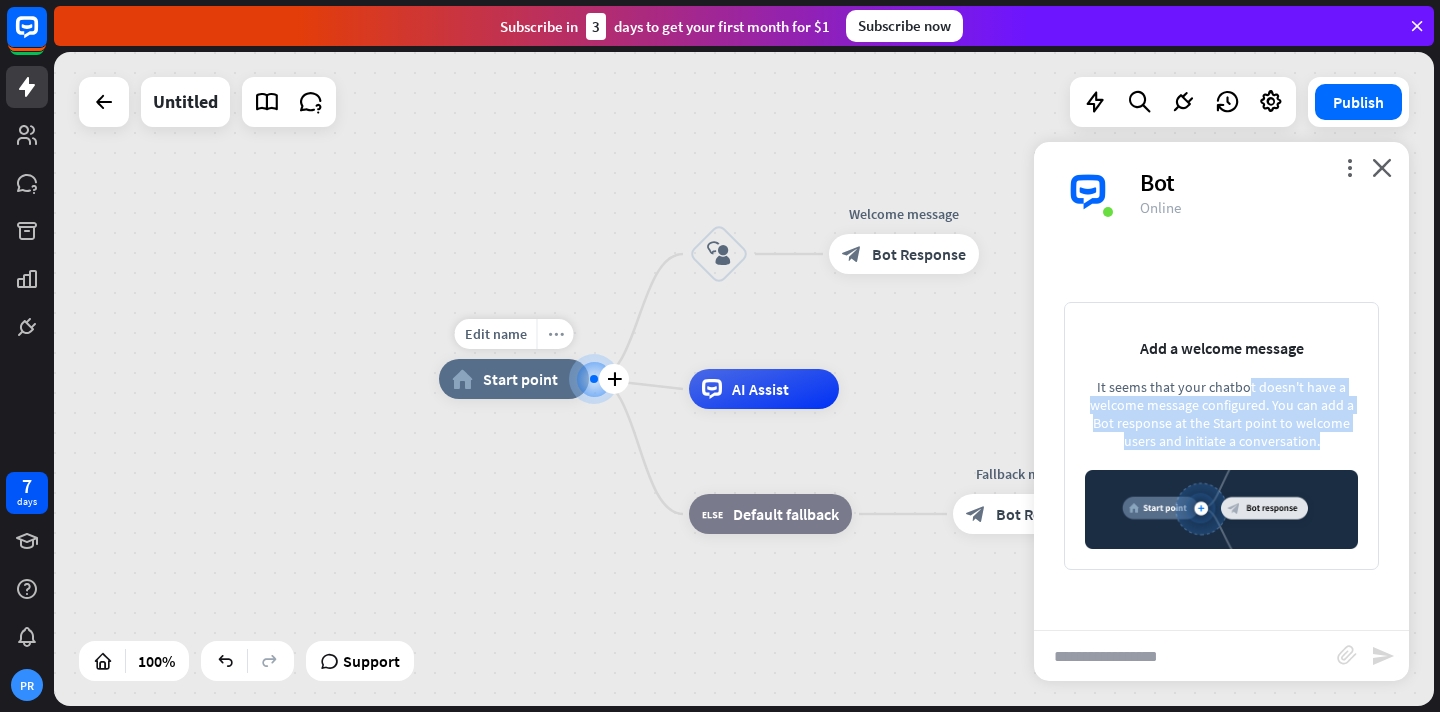 click on "more_horiz" at bounding box center (556, 334) 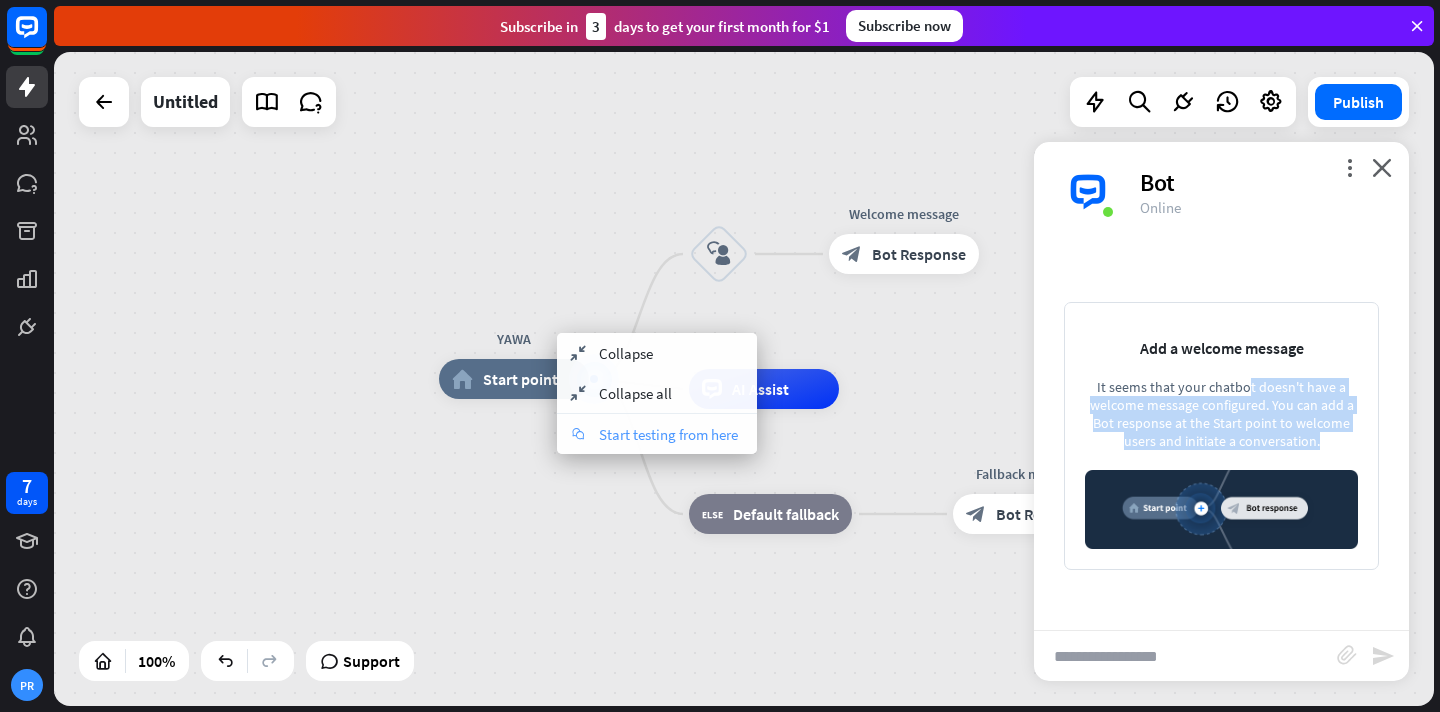 click on "Start testing from here" at bounding box center (668, 434) 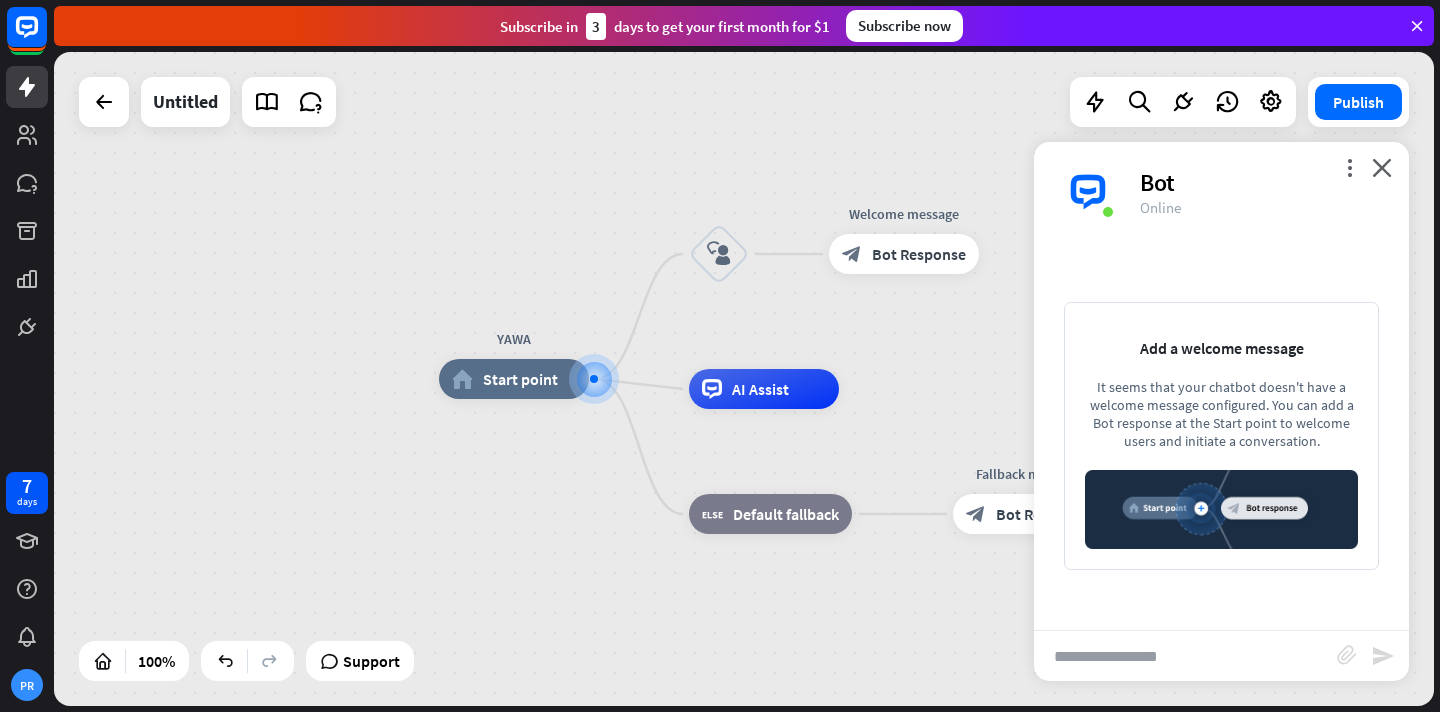 click on "It seems that your chatbot doesn't have a welcome
message configured. You can add a Bot response at
the Start point to welcome users and initiate a
conversation." at bounding box center (1221, 414) 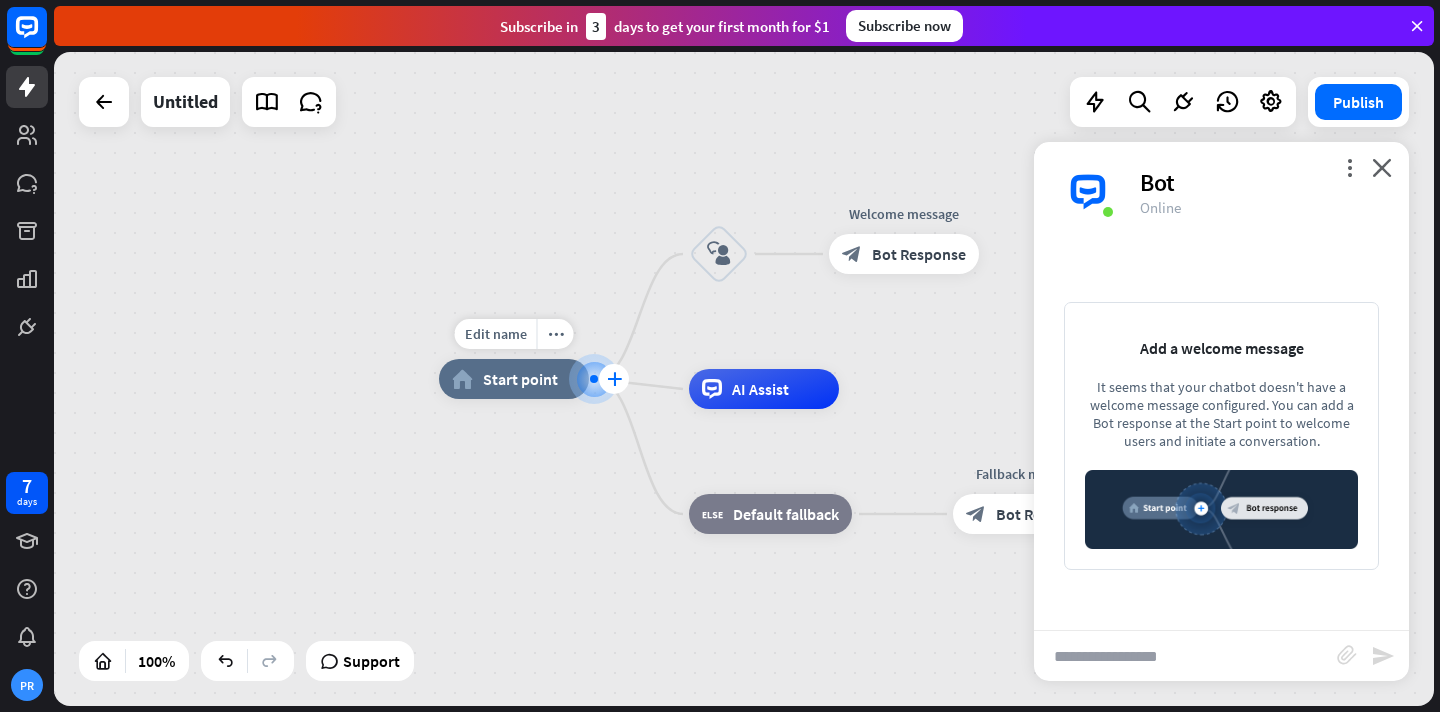 click on "plus" at bounding box center [614, 379] 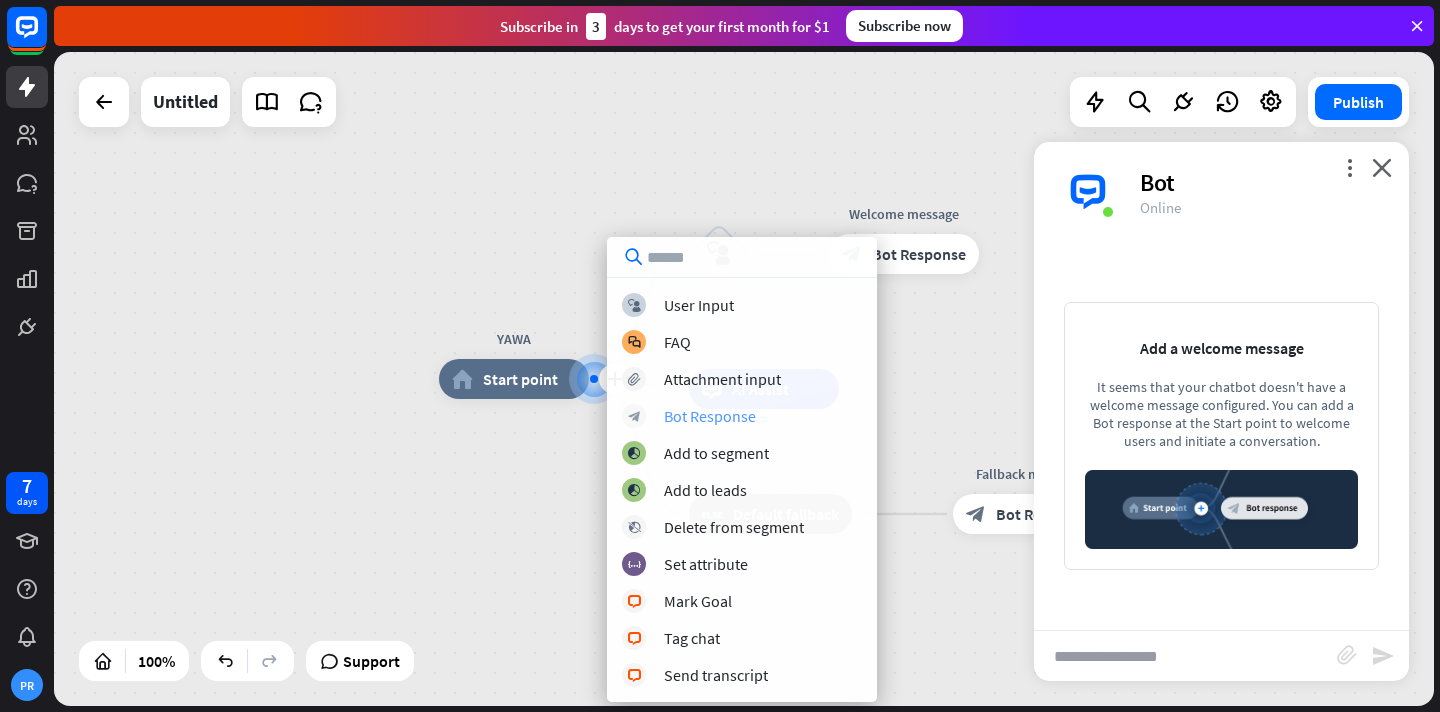 click on "Bot Response" at bounding box center (710, 416) 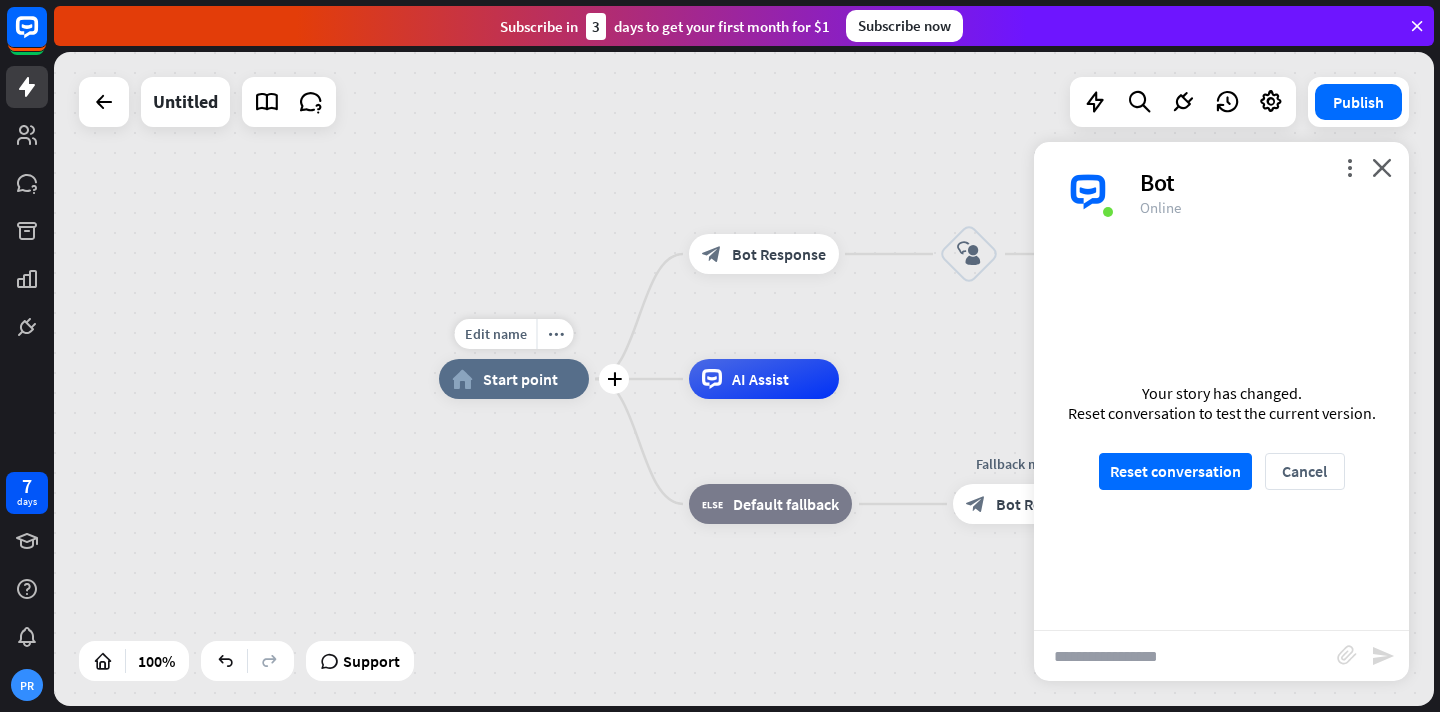 click on "Start point" at bounding box center (520, 379) 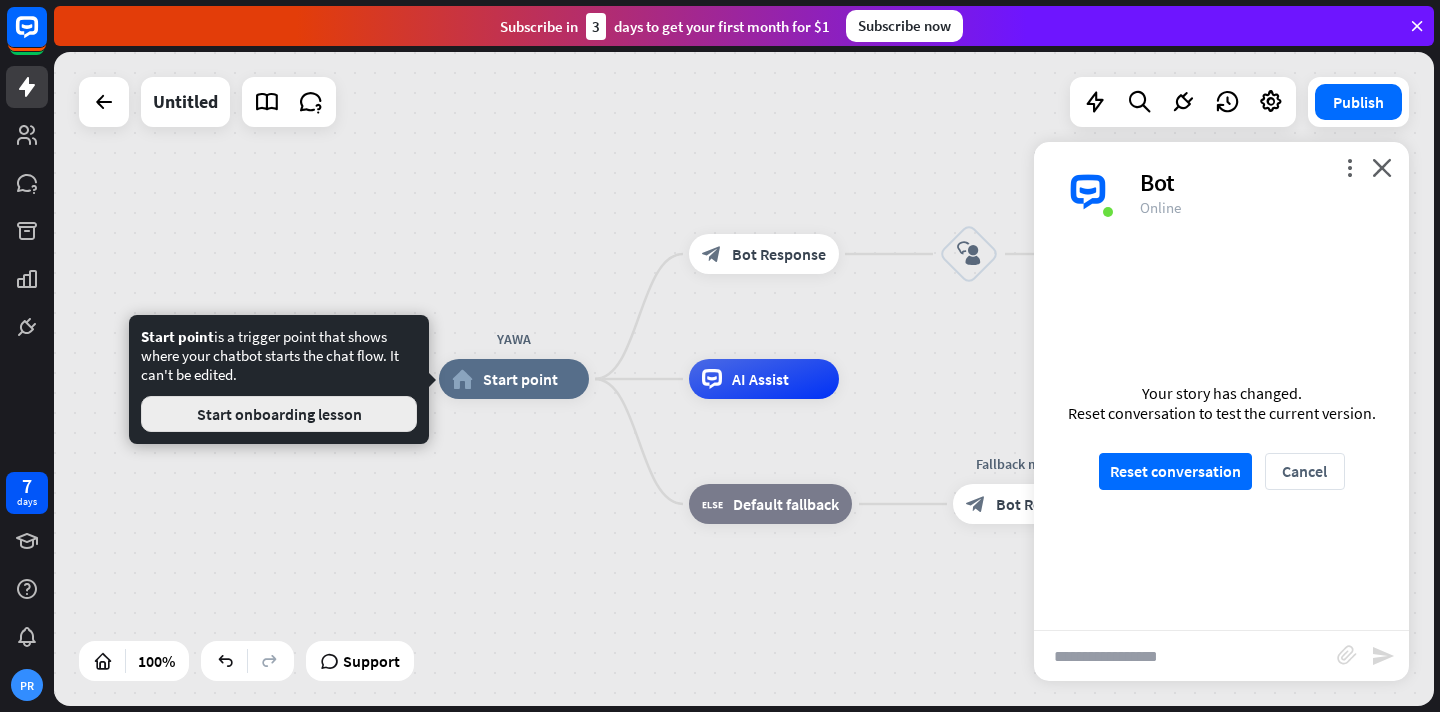 click on "Start onboarding lesson" at bounding box center (279, 414) 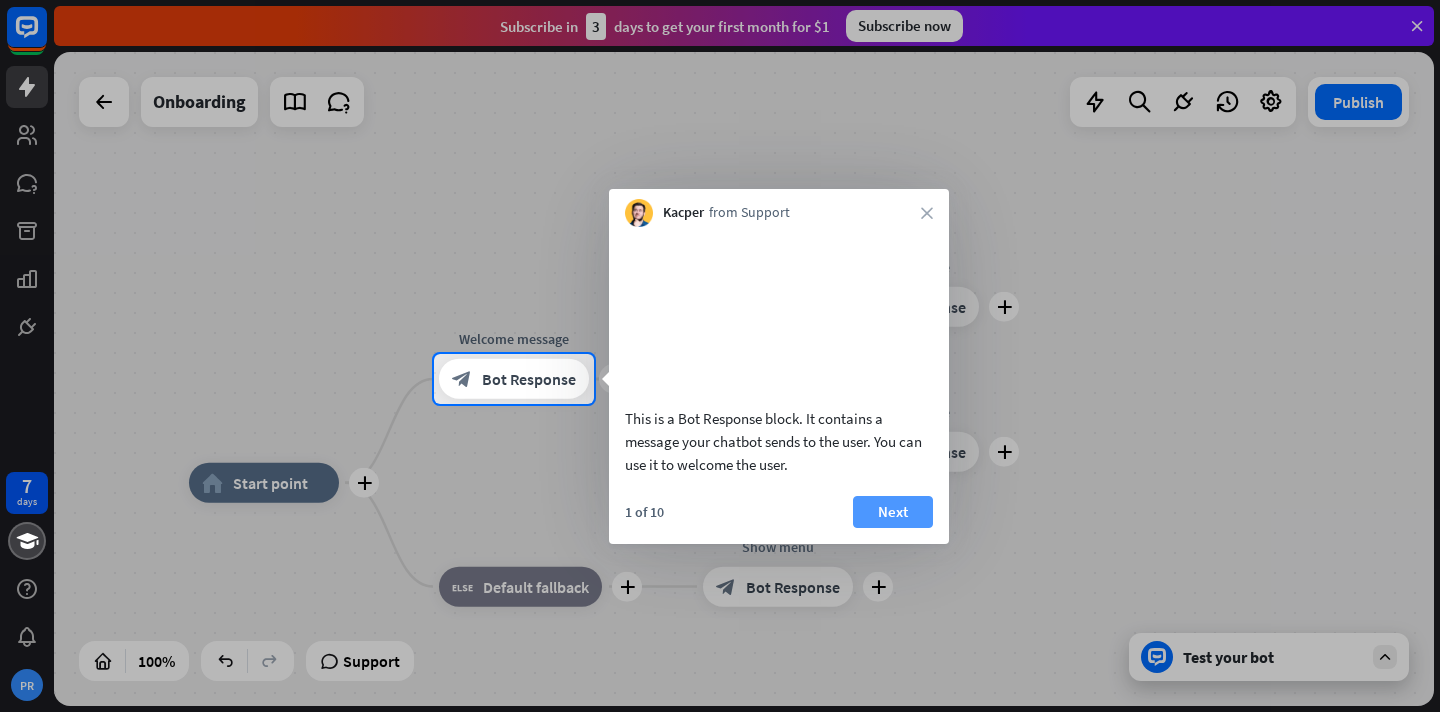 click on "Next" at bounding box center [893, 512] 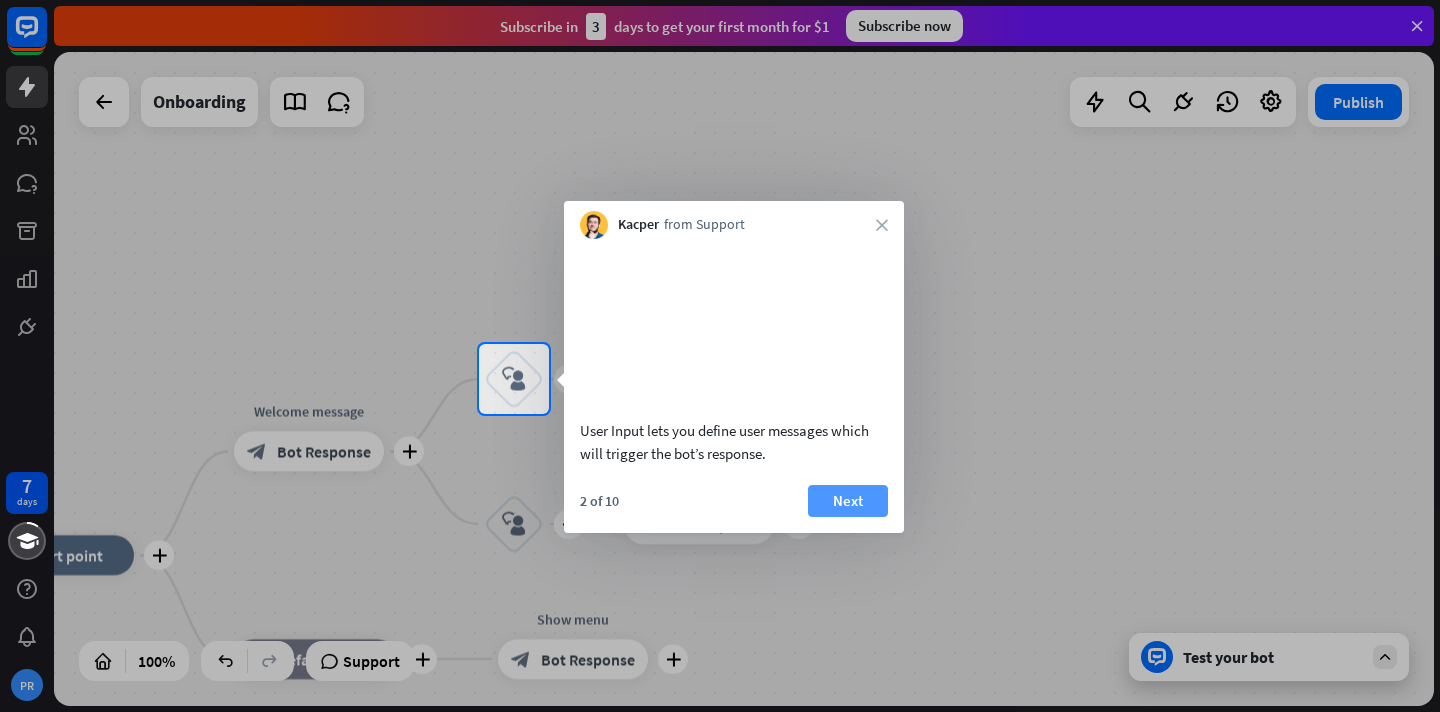 click on "Next" at bounding box center (848, 501) 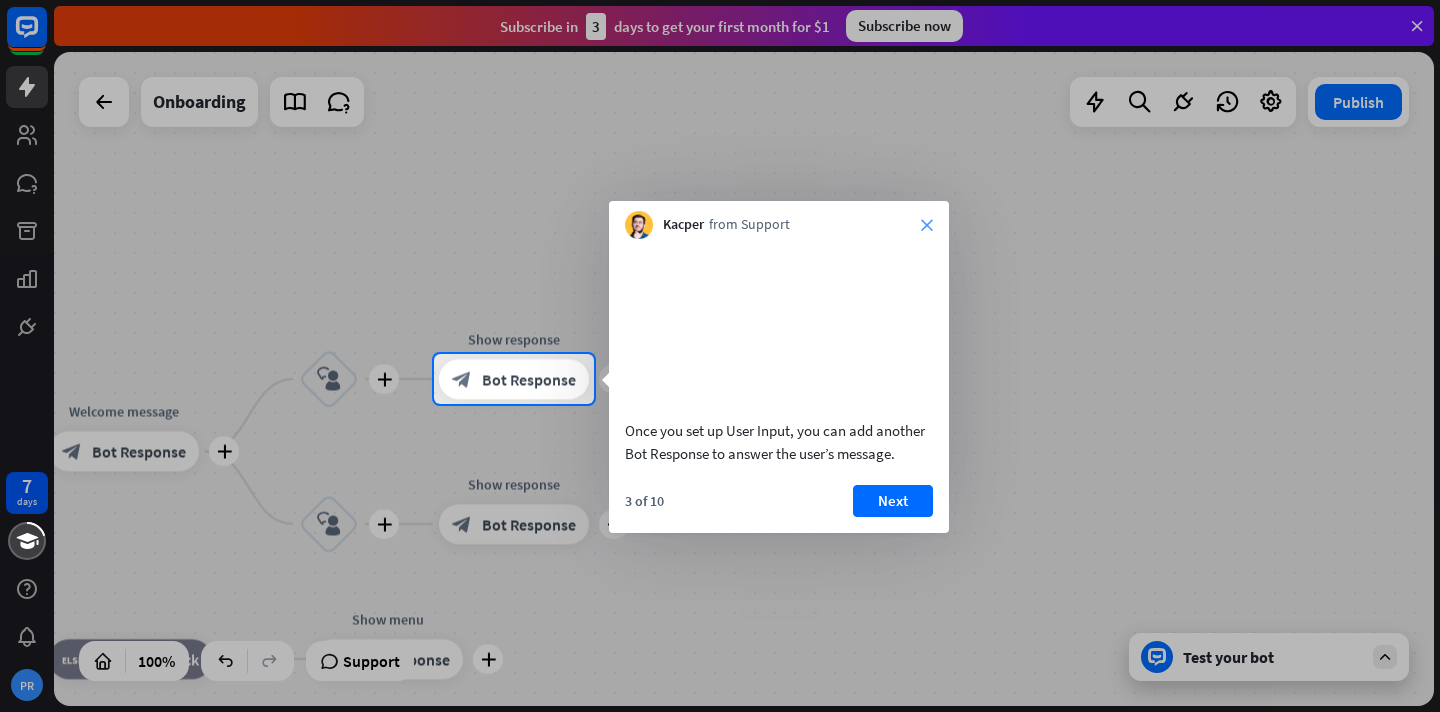 click on "close" at bounding box center [927, 225] 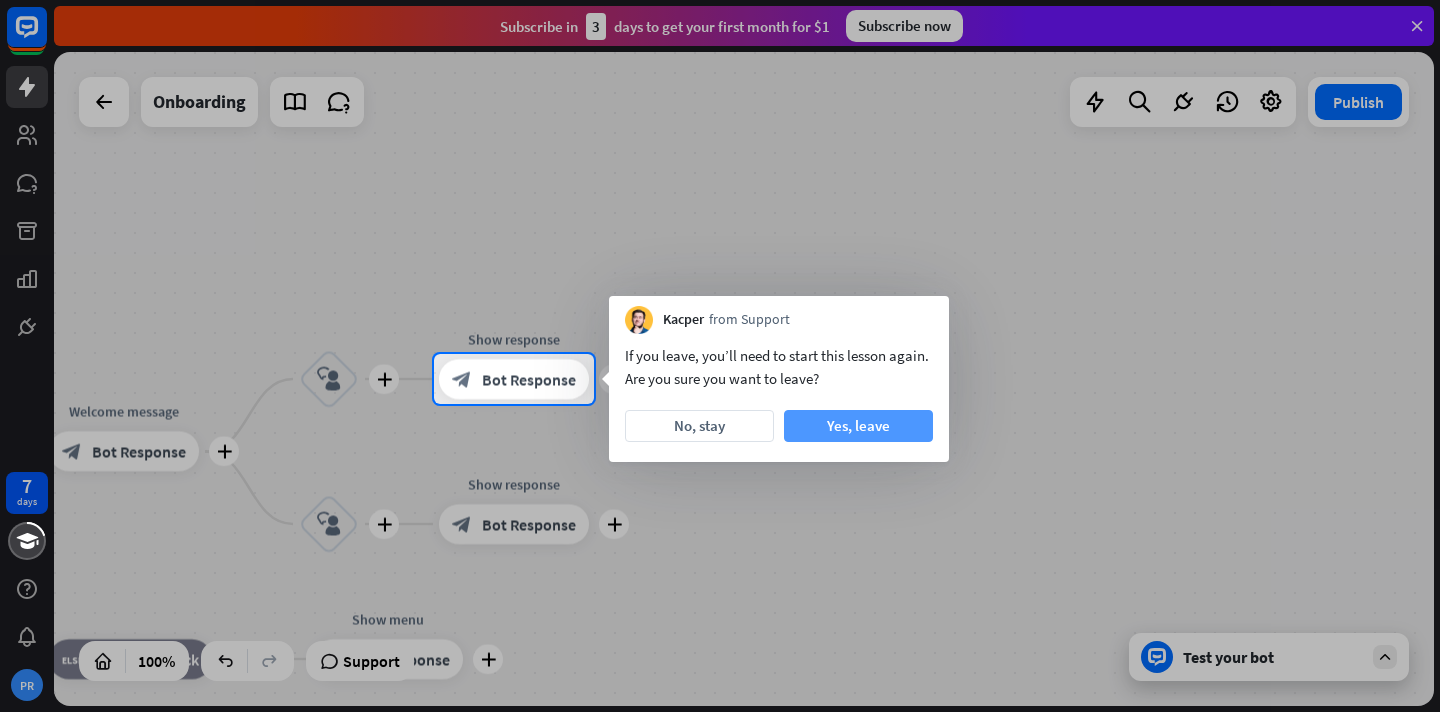 click on "Yes, leave" at bounding box center (858, 426) 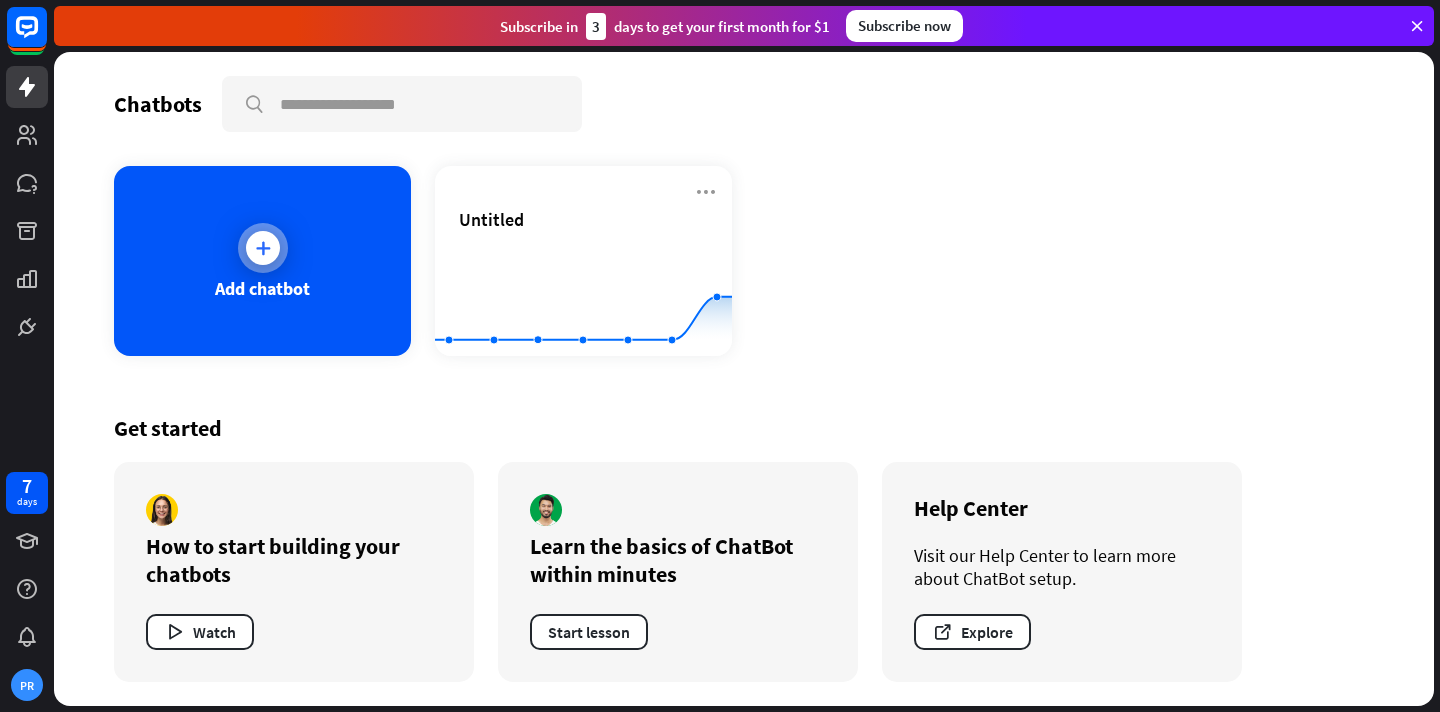 click on "Add chatbot" at bounding box center [262, 288] 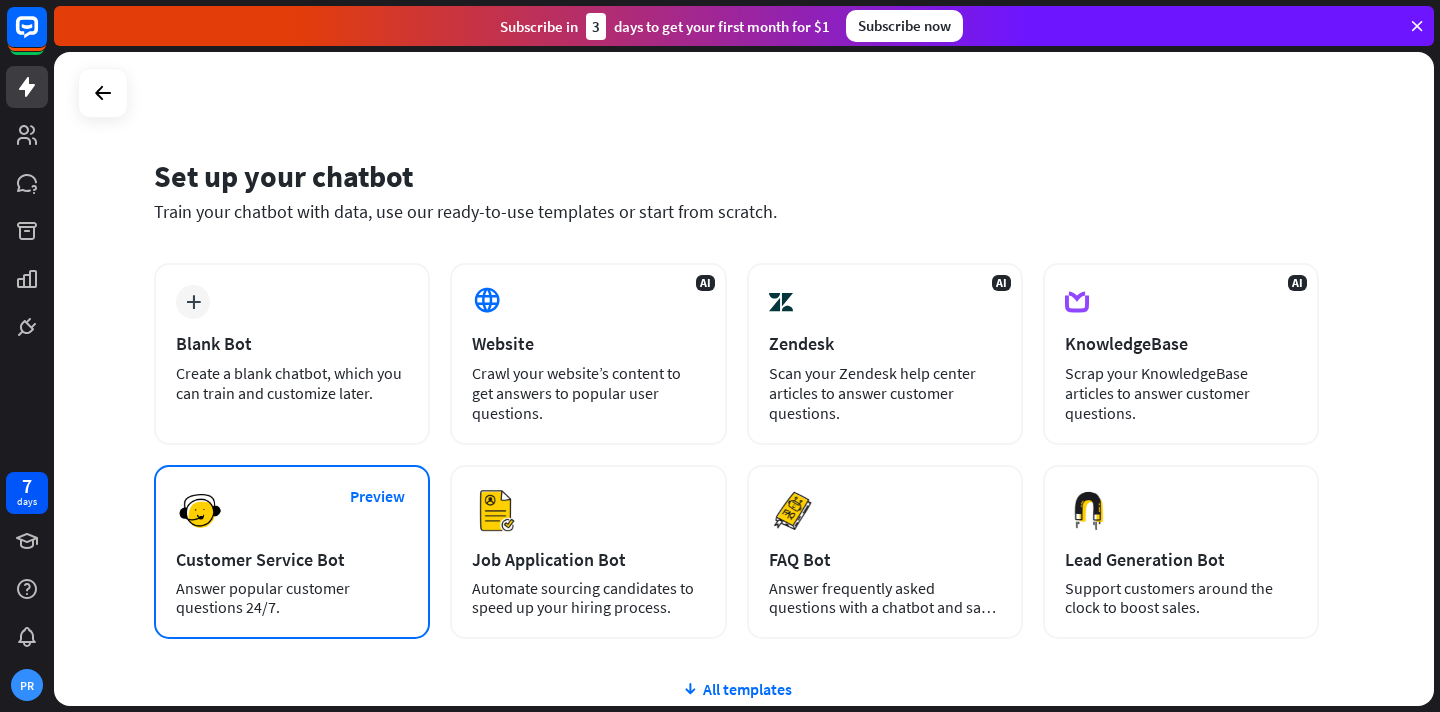 click on "Preview
Customer Service Bot
Answer popular customer questions 24/7." at bounding box center [292, 552] 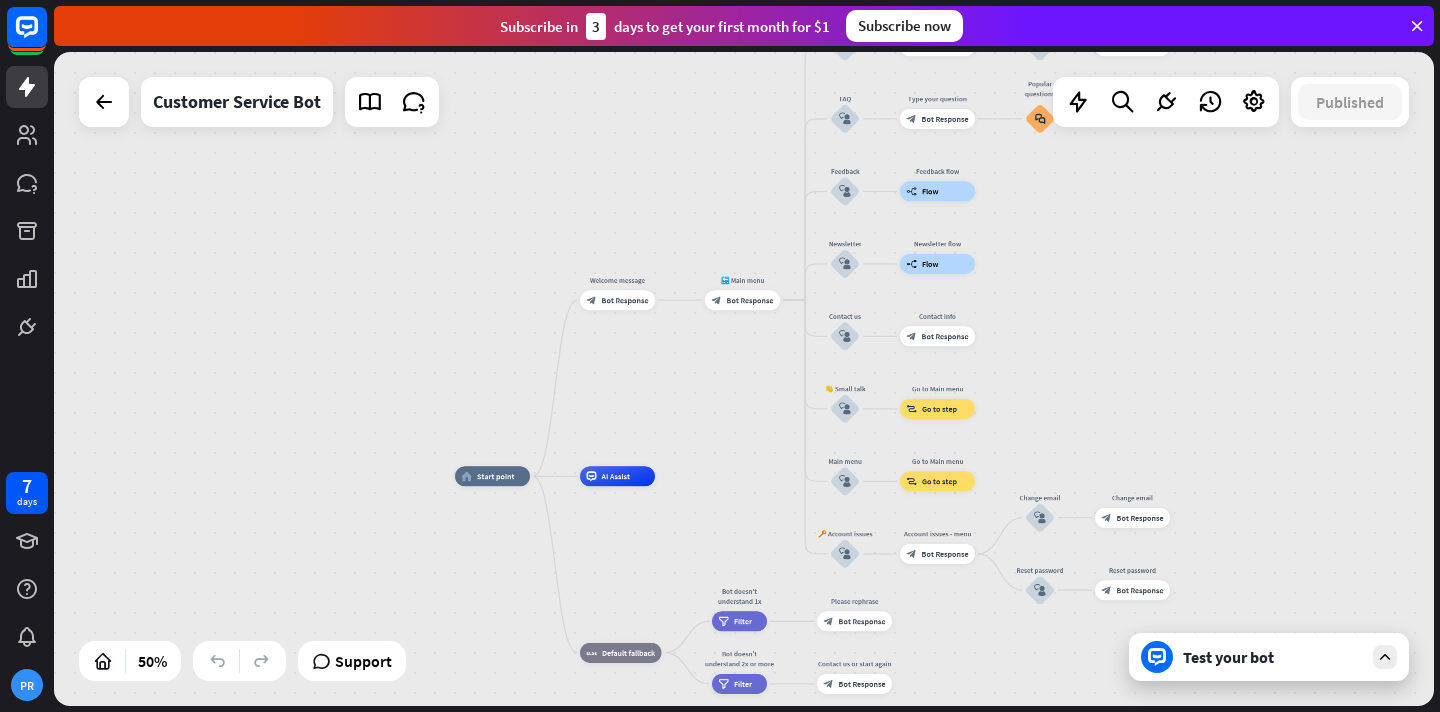 click on "Test your bot" at bounding box center (1273, 657) 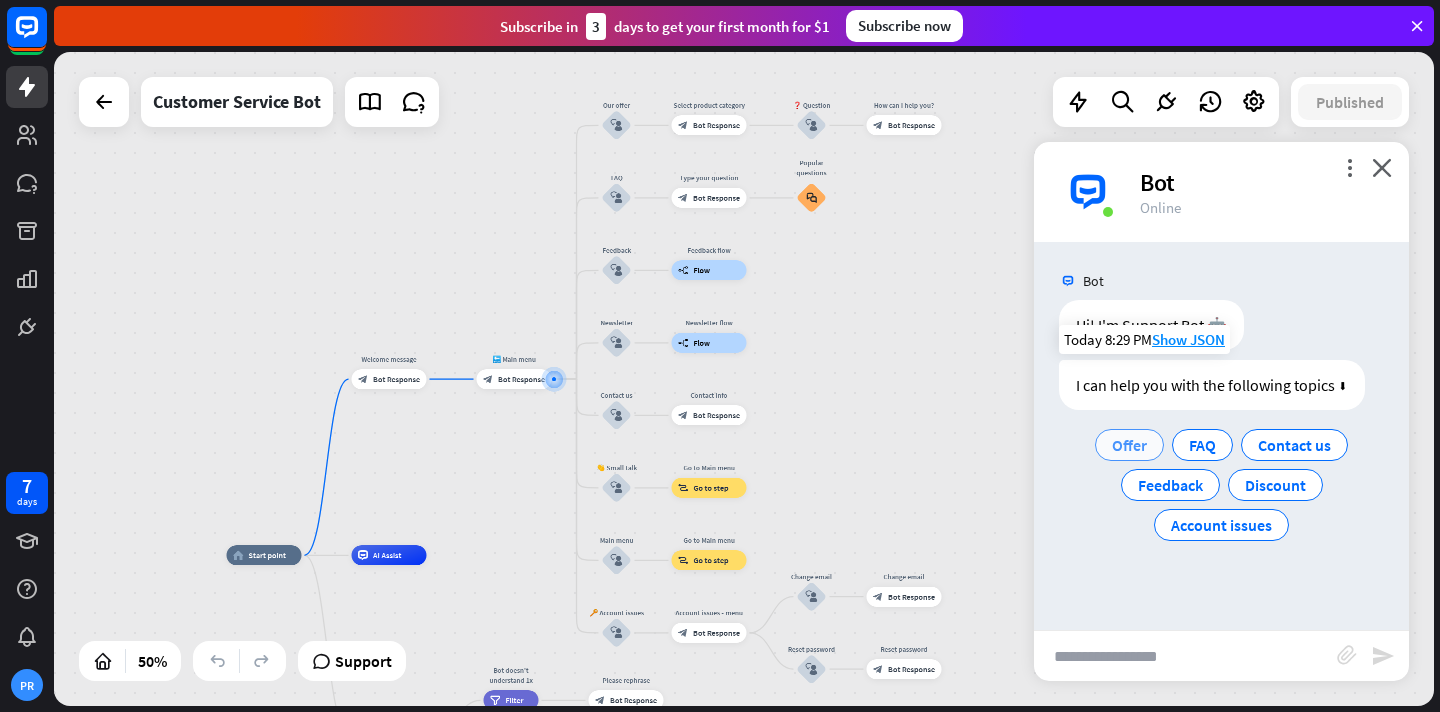 click on "Offer" at bounding box center [1129, 445] 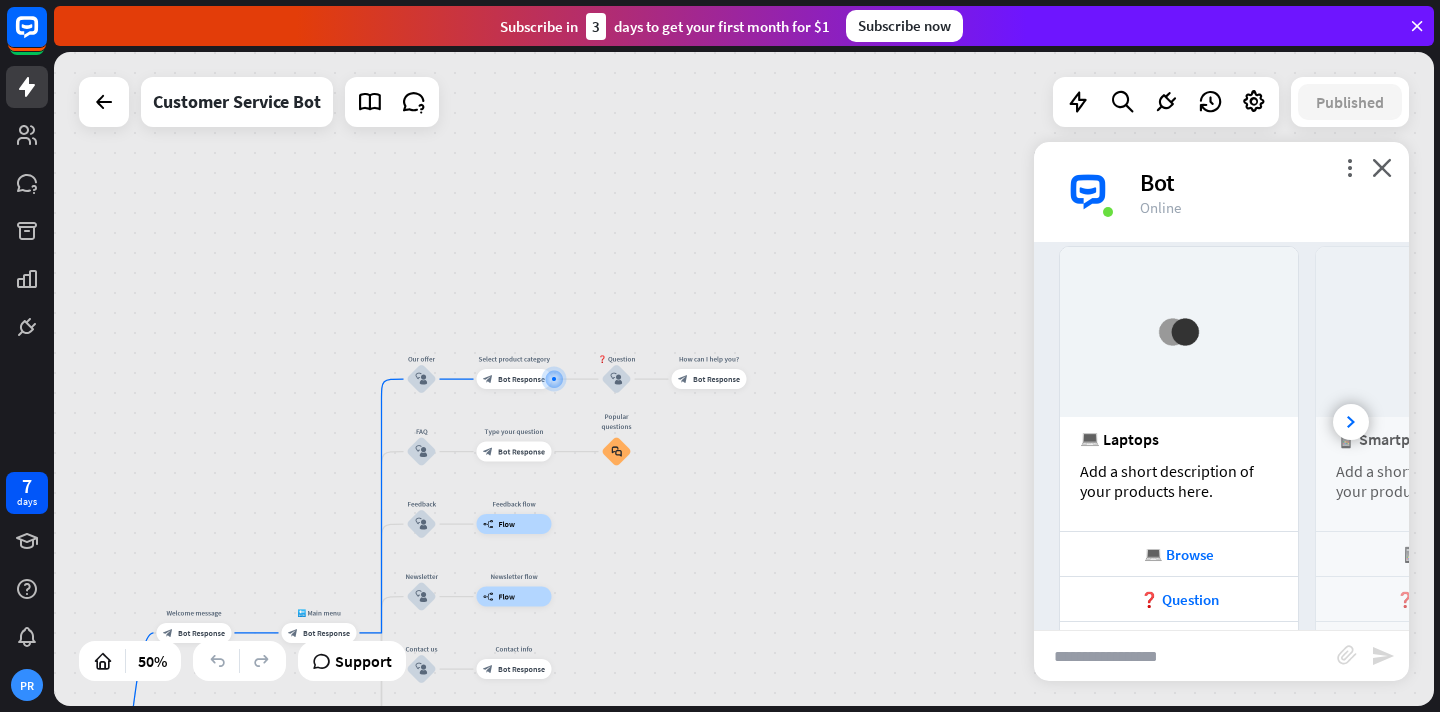 scroll, scrollTop: 377, scrollLeft: 0, axis: vertical 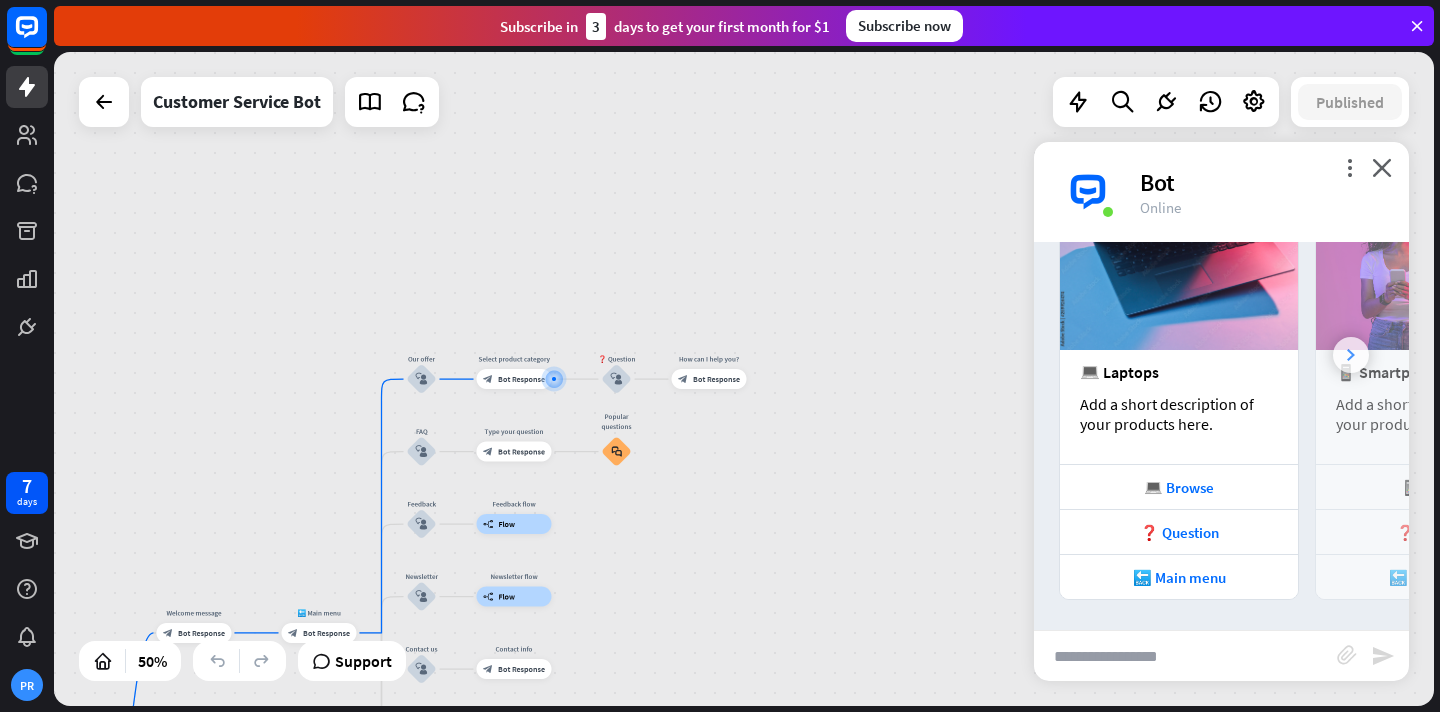 click at bounding box center [1351, 355] 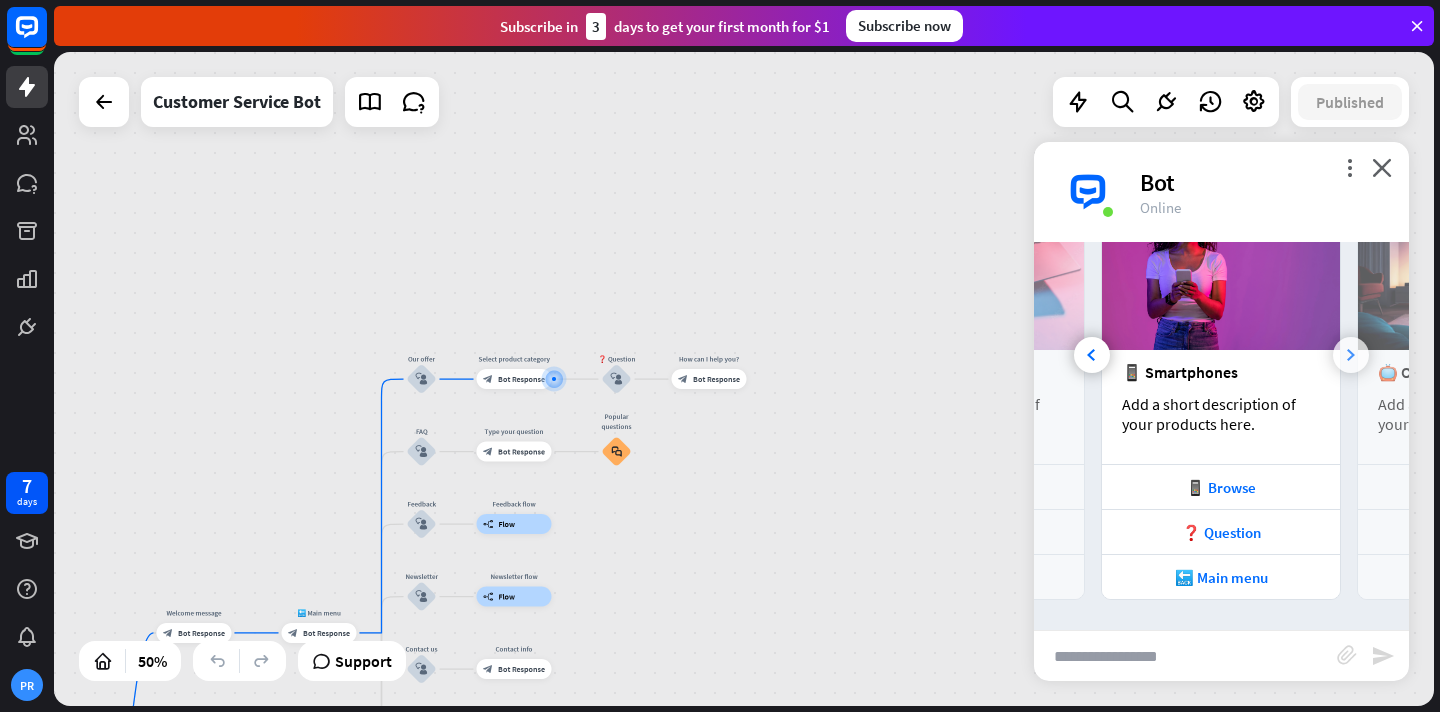 scroll, scrollTop: 0, scrollLeft: 214, axis: horizontal 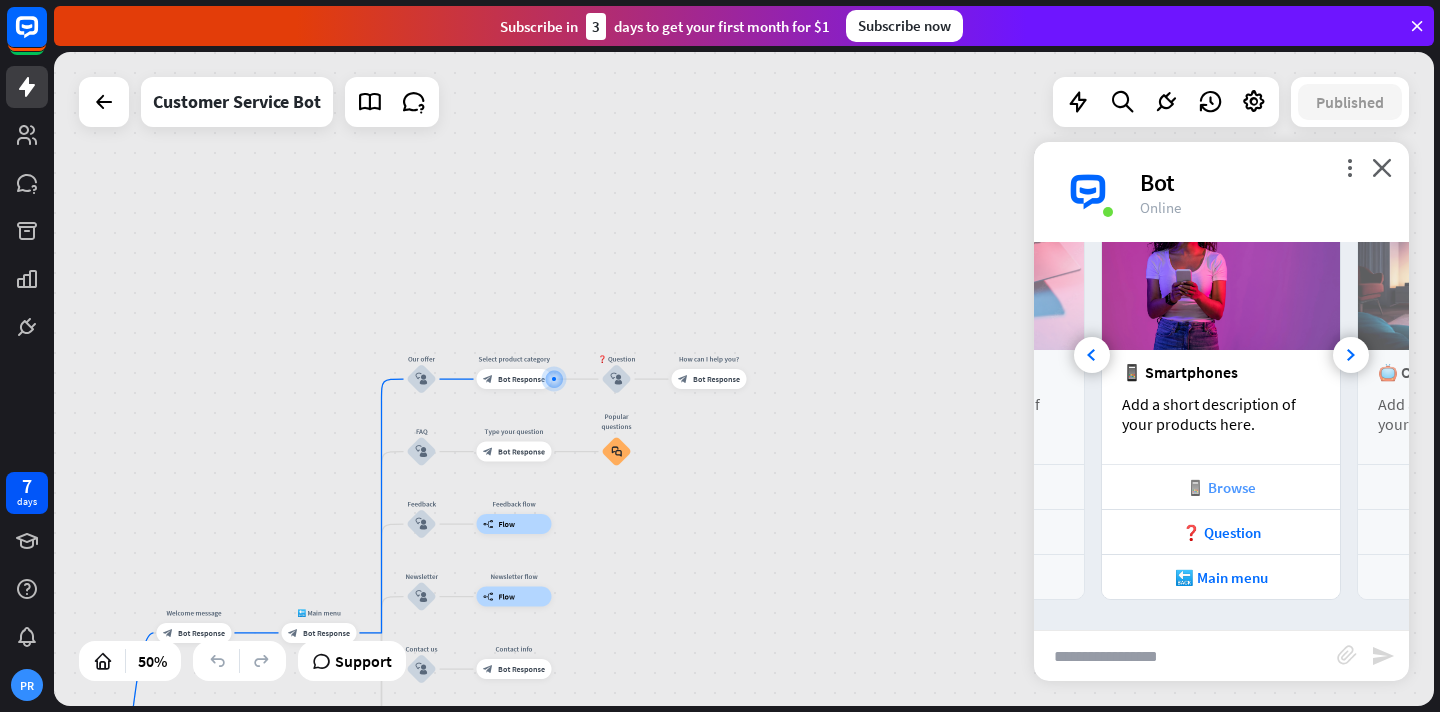 click on "📱 Browse" at bounding box center (1221, 487) 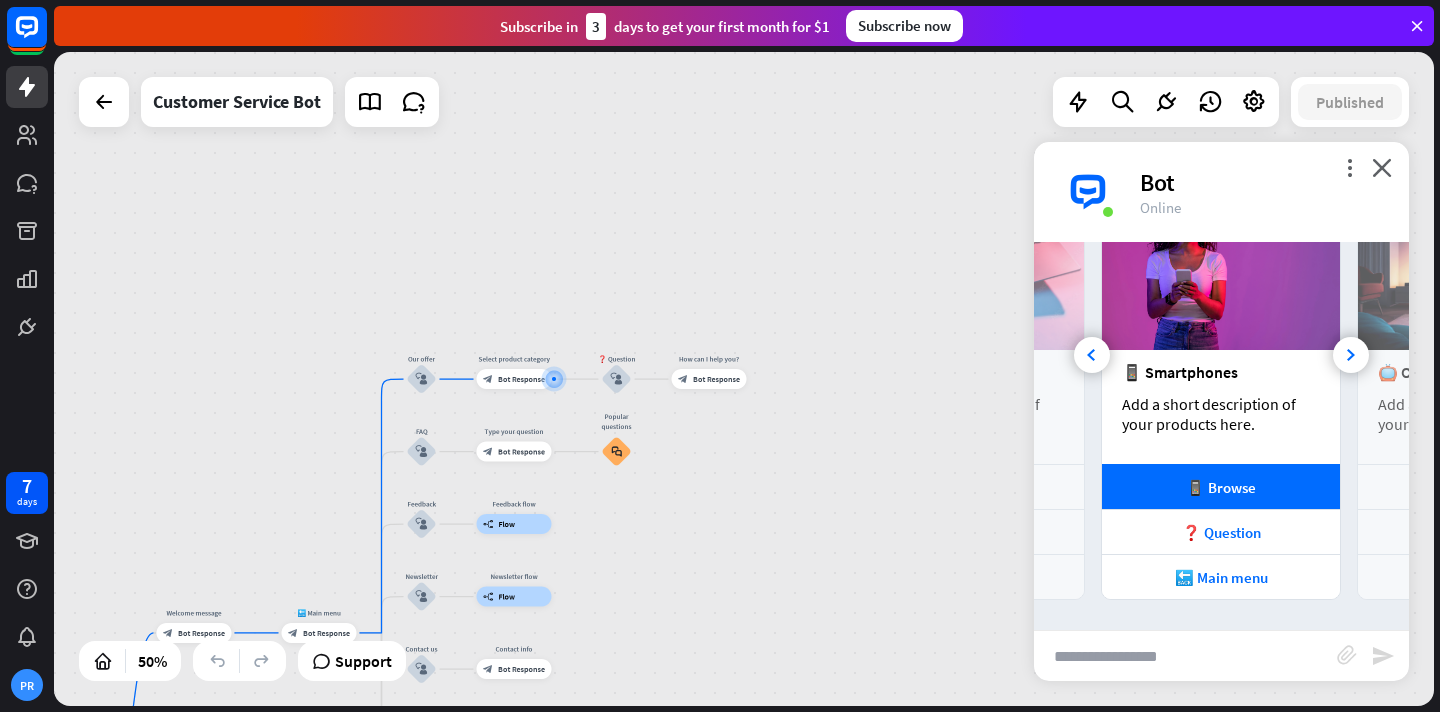 scroll, scrollTop: 0, scrollLeft: 214, axis: horizontal 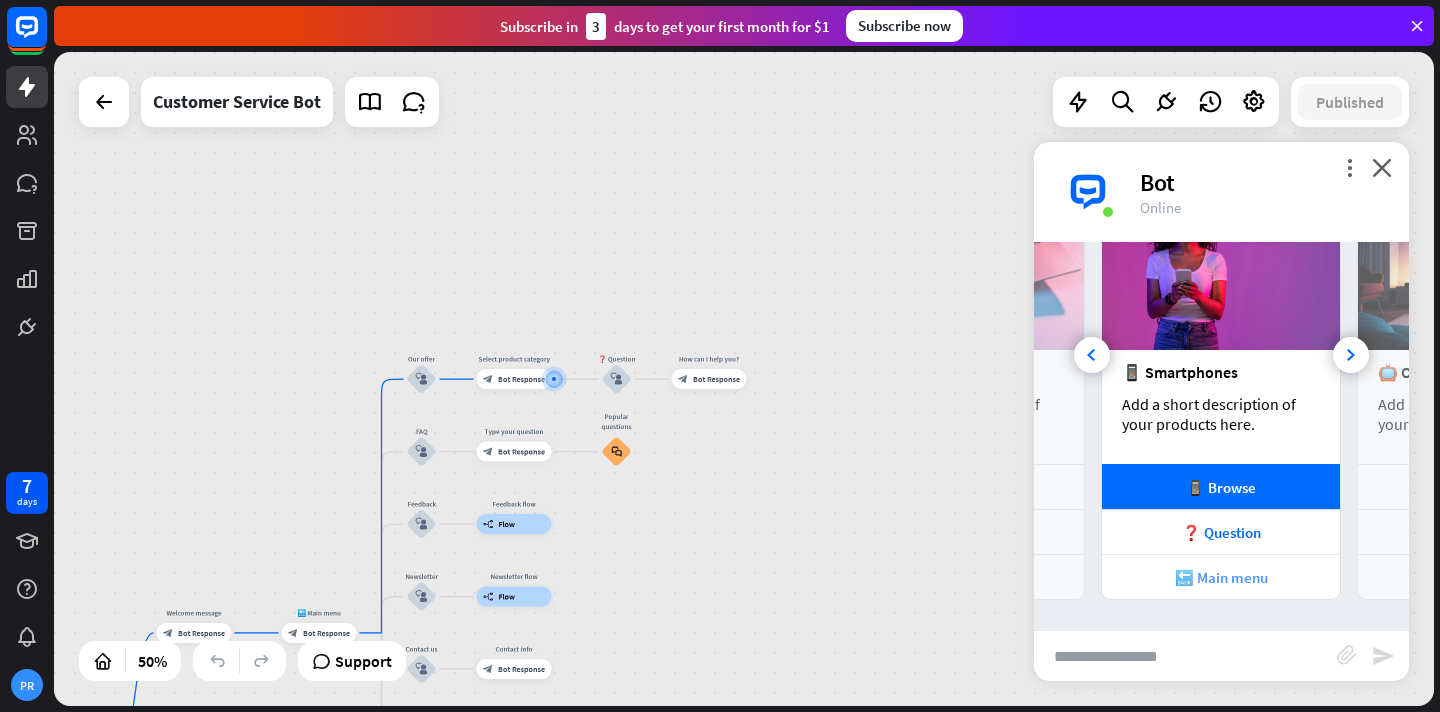 click on "🔙 Main menu" at bounding box center [1221, 577] 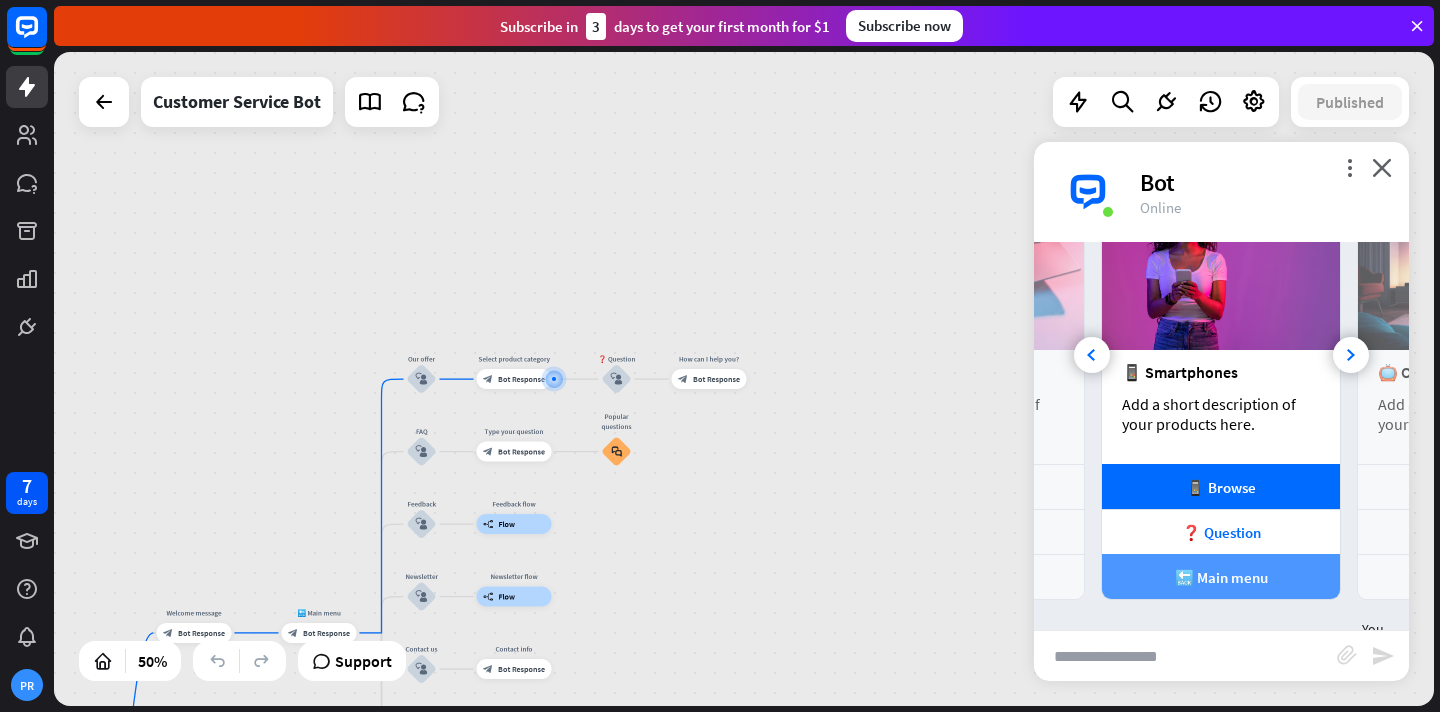 scroll, scrollTop: 0, scrollLeft: 213, axis: horizontal 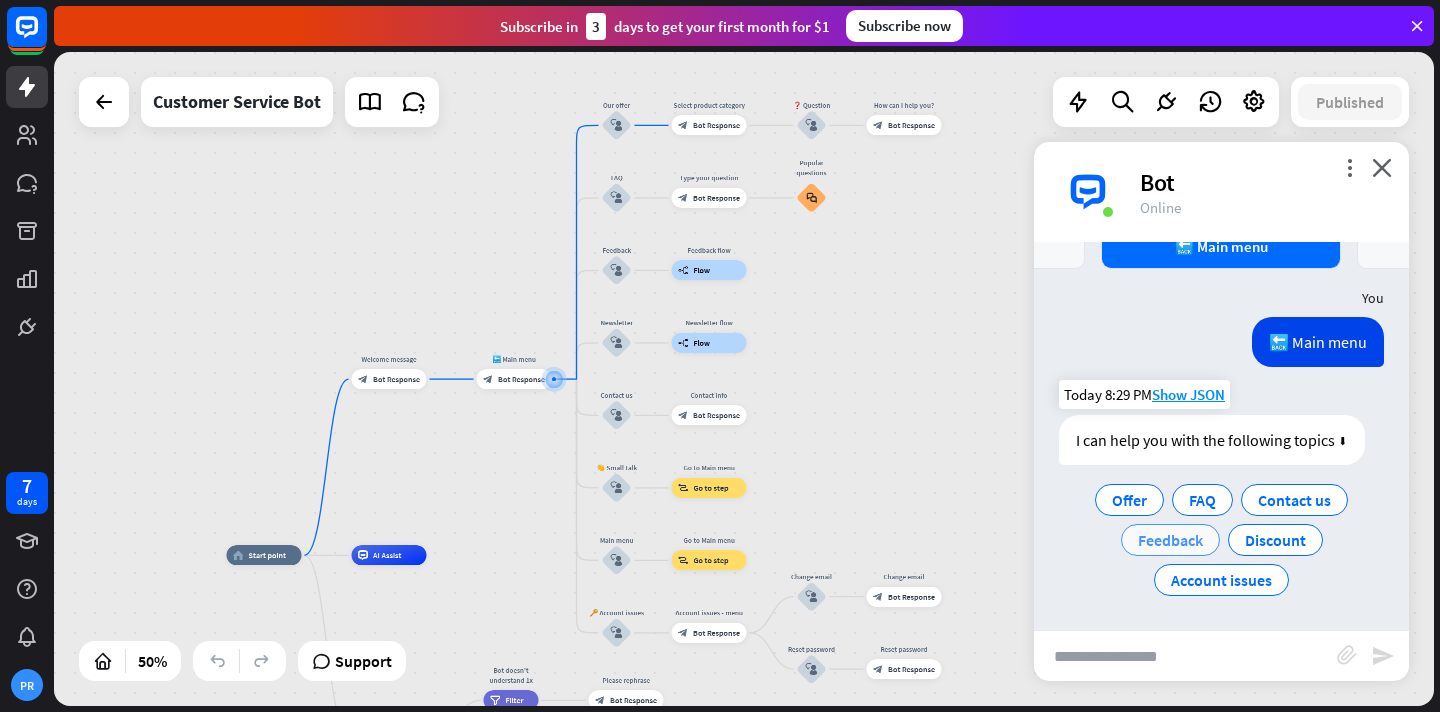 click on "Feedback" at bounding box center (1170, 540) 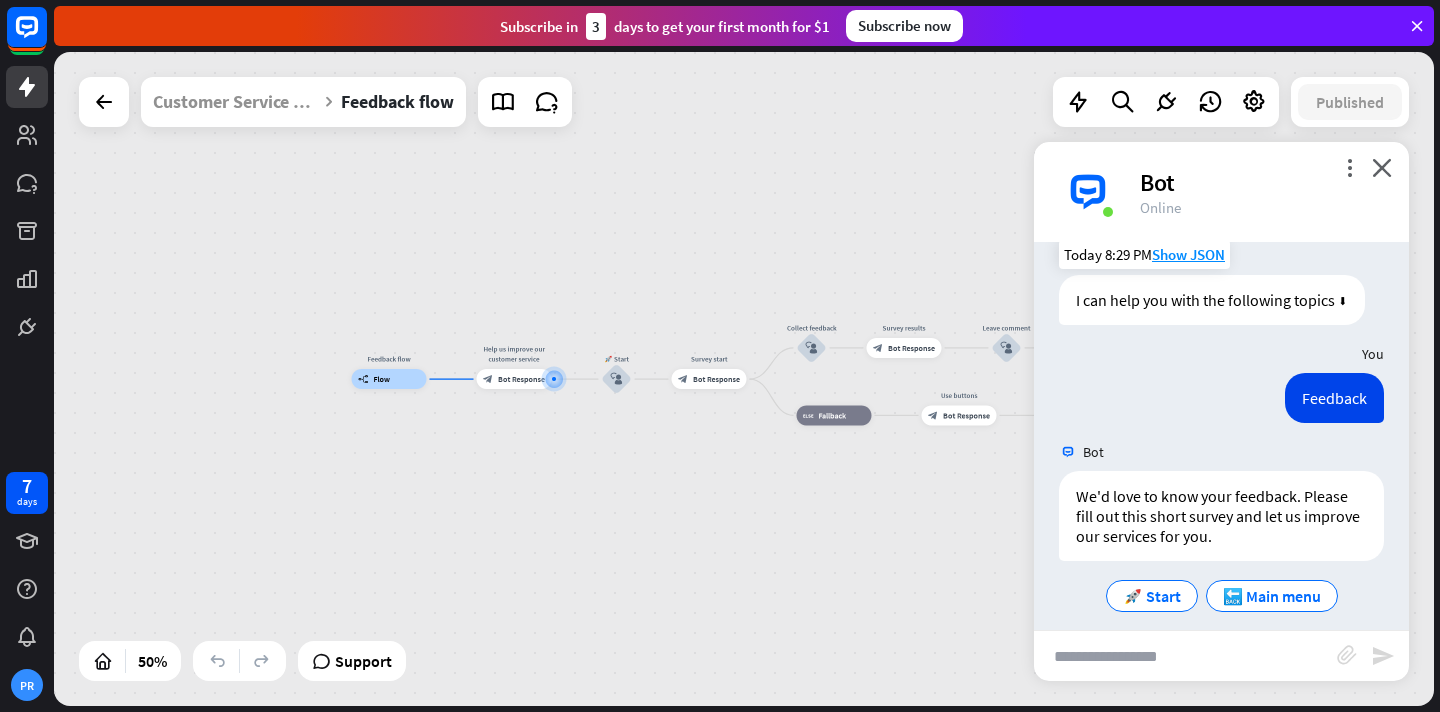scroll, scrollTop: 864, scrollLeft: 0, axis: vertical 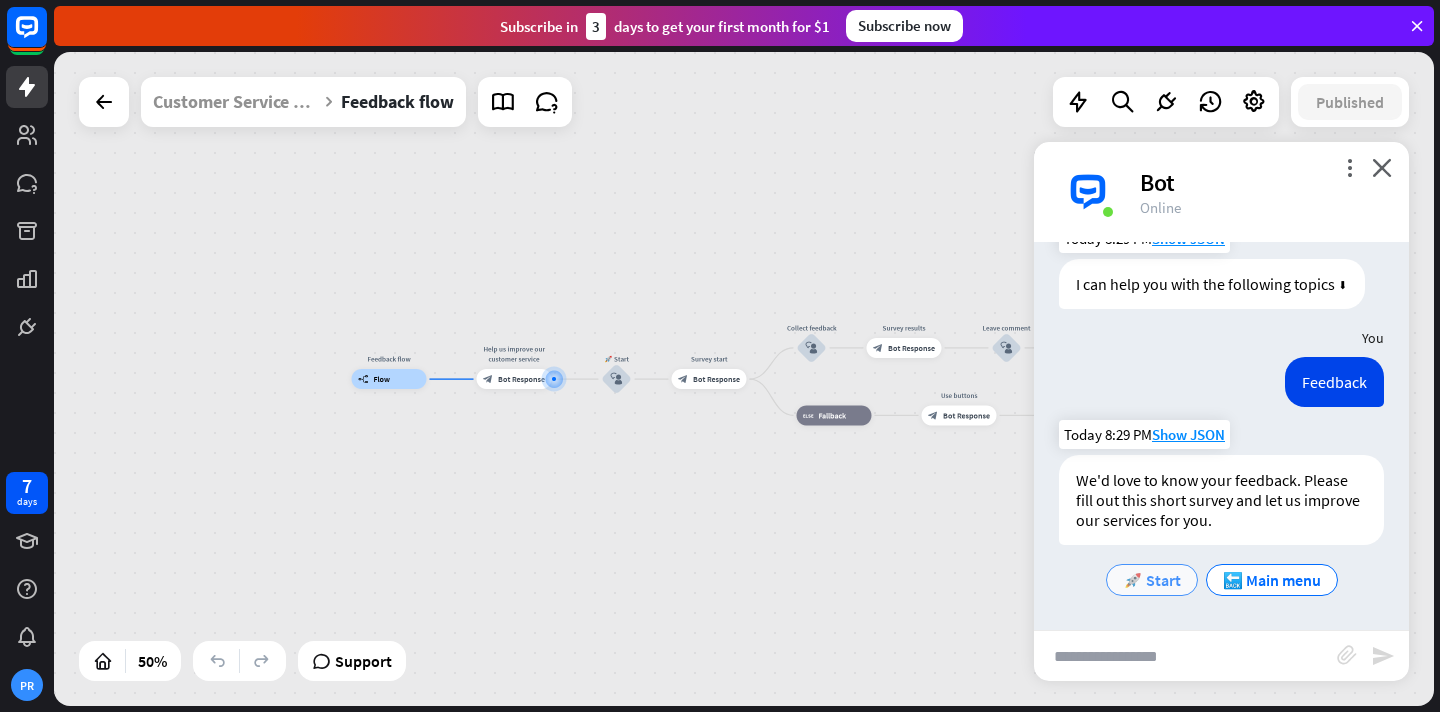 click on "🚀 Start" at bounding box center (1152, 580) 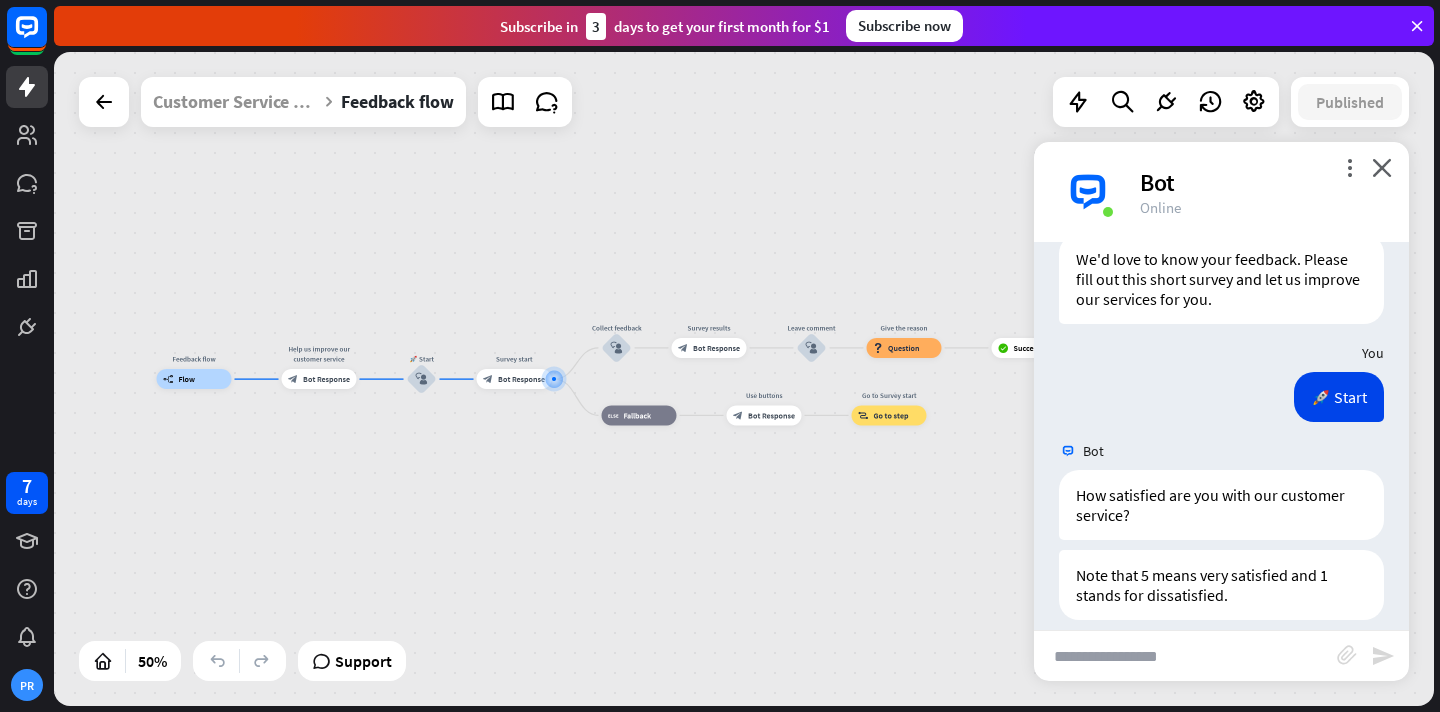 scroll, scrollTop: 1160, scrollLeft: 0, axis: vertical 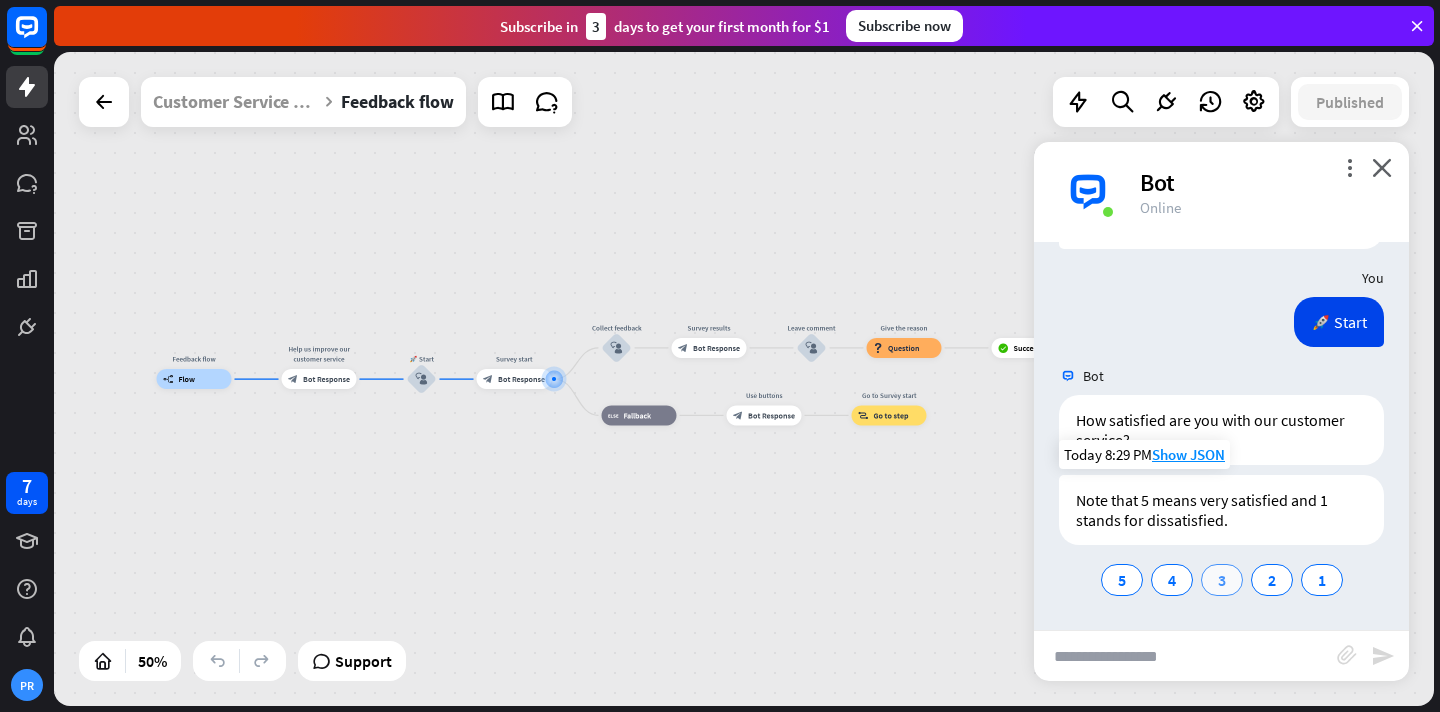 click on "3" at bounding box center [1222, 580] 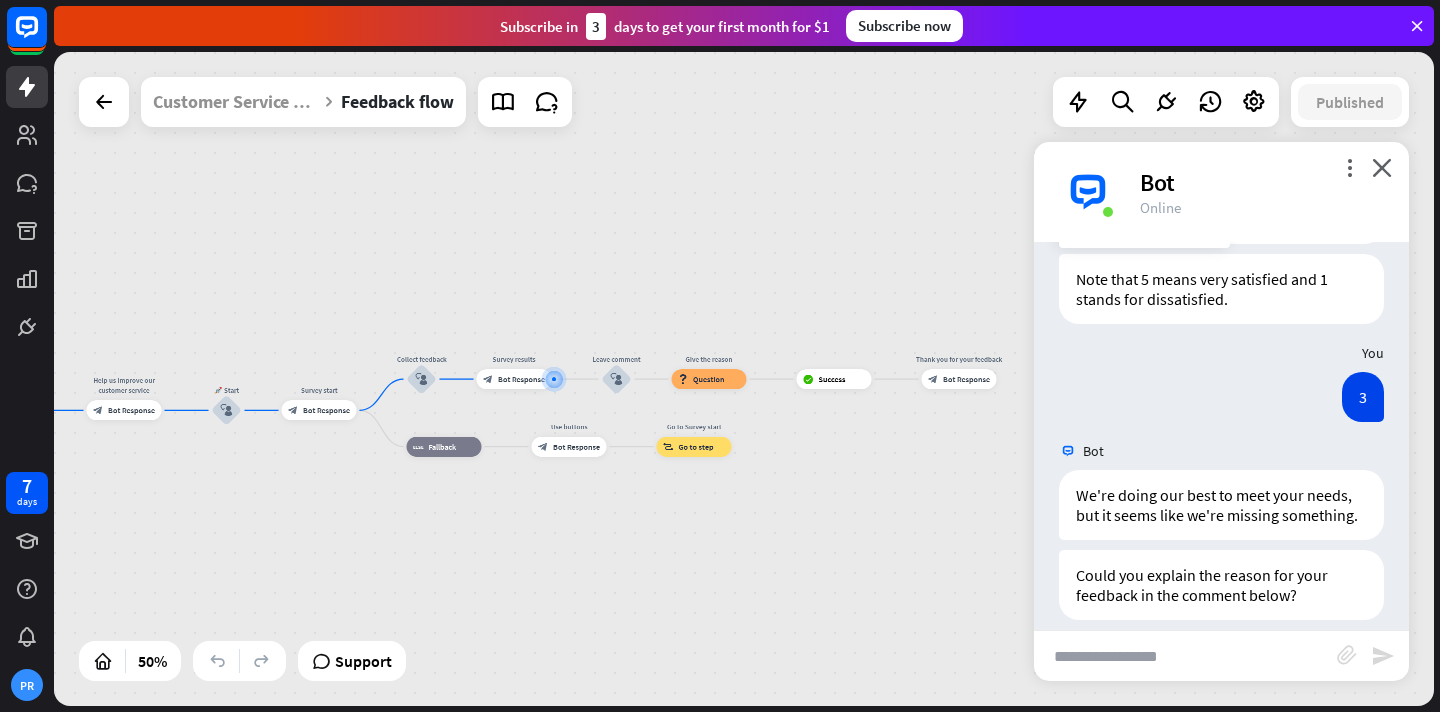 scroll, scrollTop: 1496, scrollLeft: 0, axis: vertical 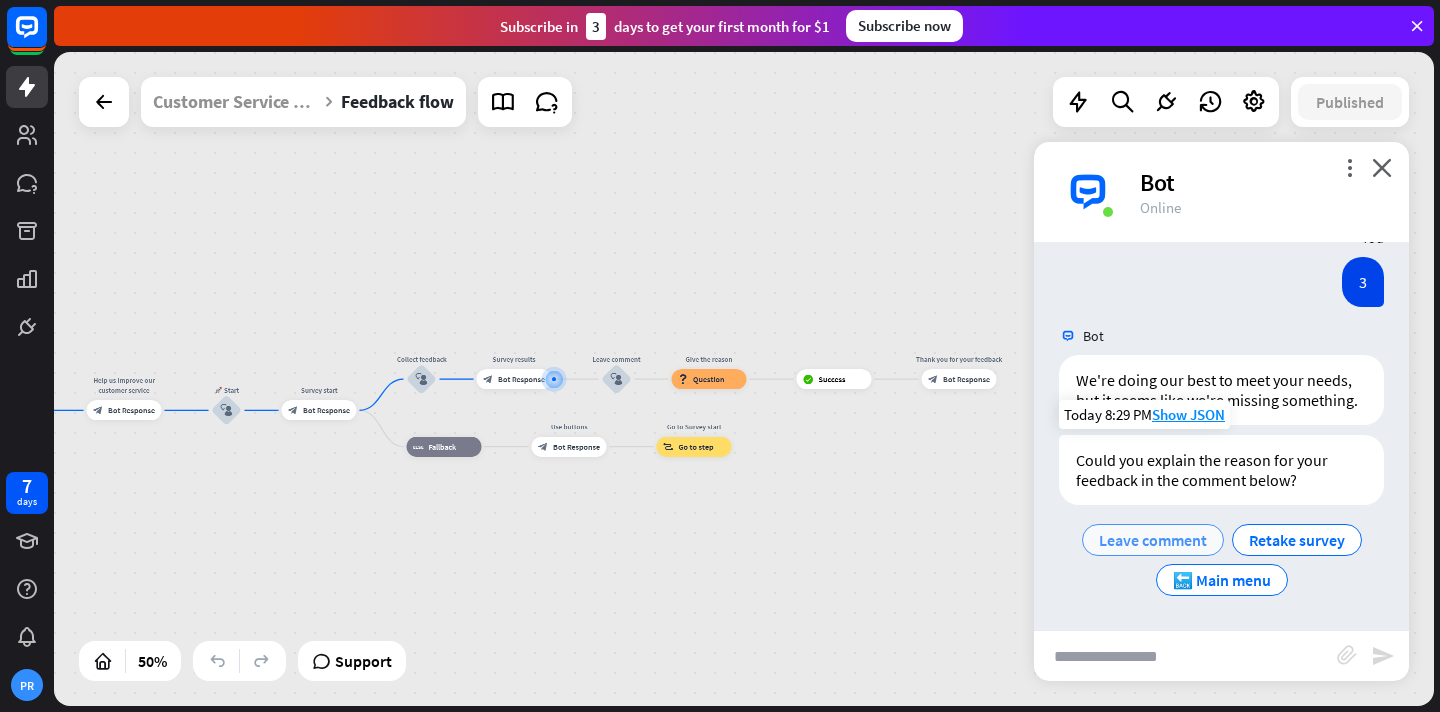 click on "Leave comment" at bounding box center (1153, 540) 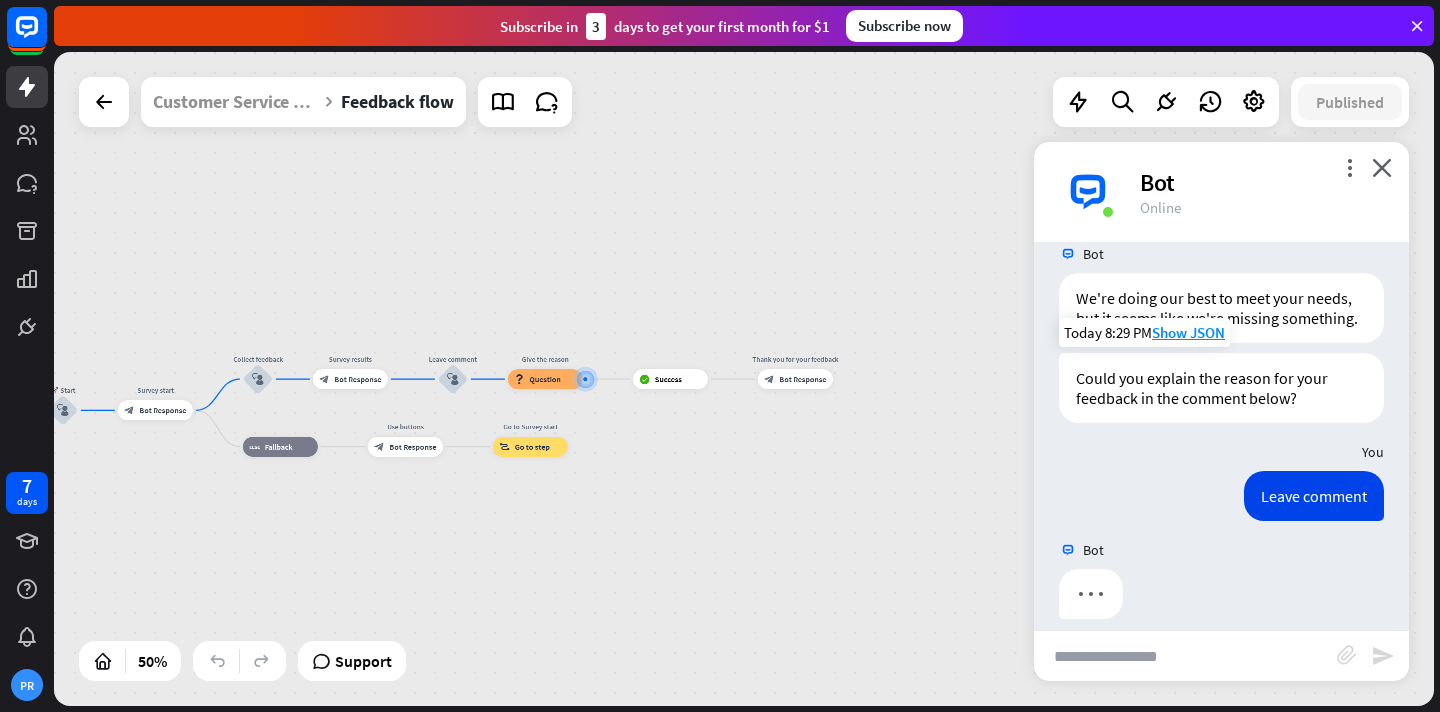 scroll, scrollTop: 1597, scrollLeft: 0, axis: vertical 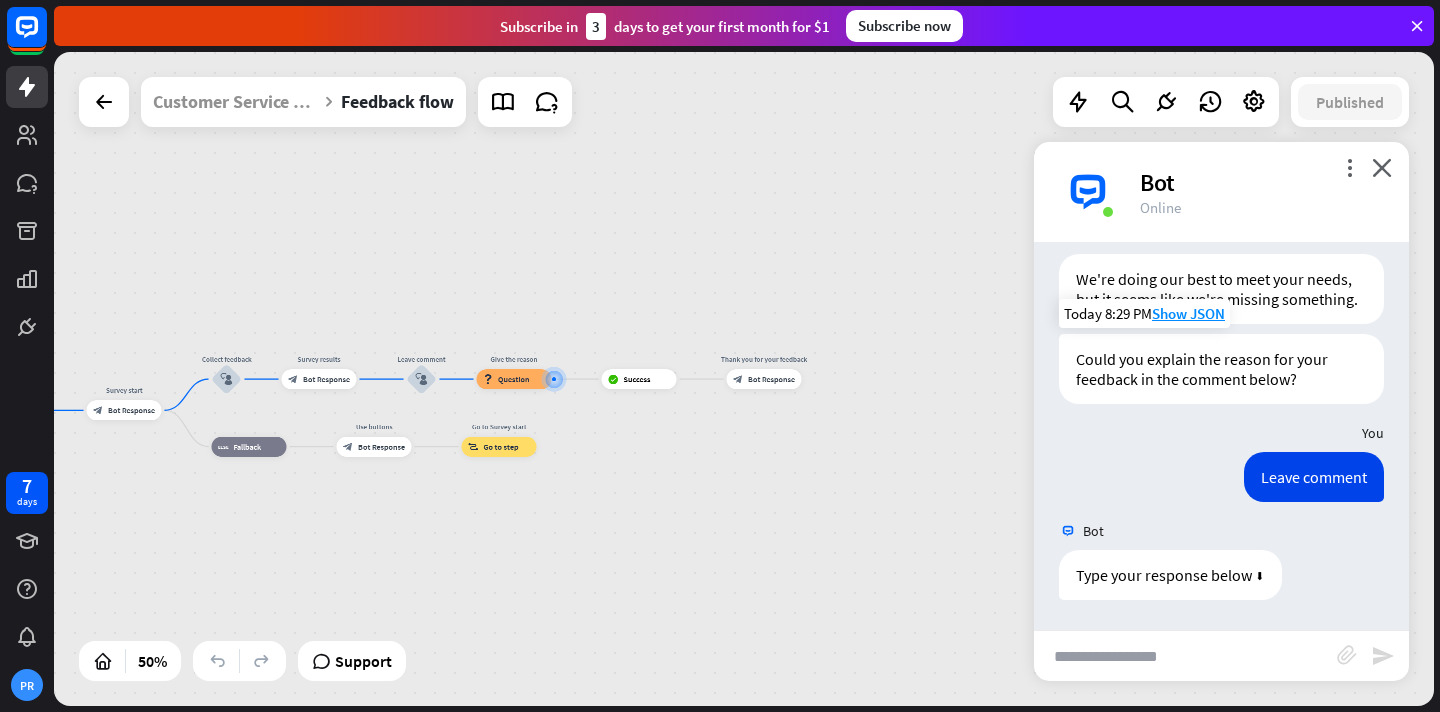 click at bounding box center (1185, 656) 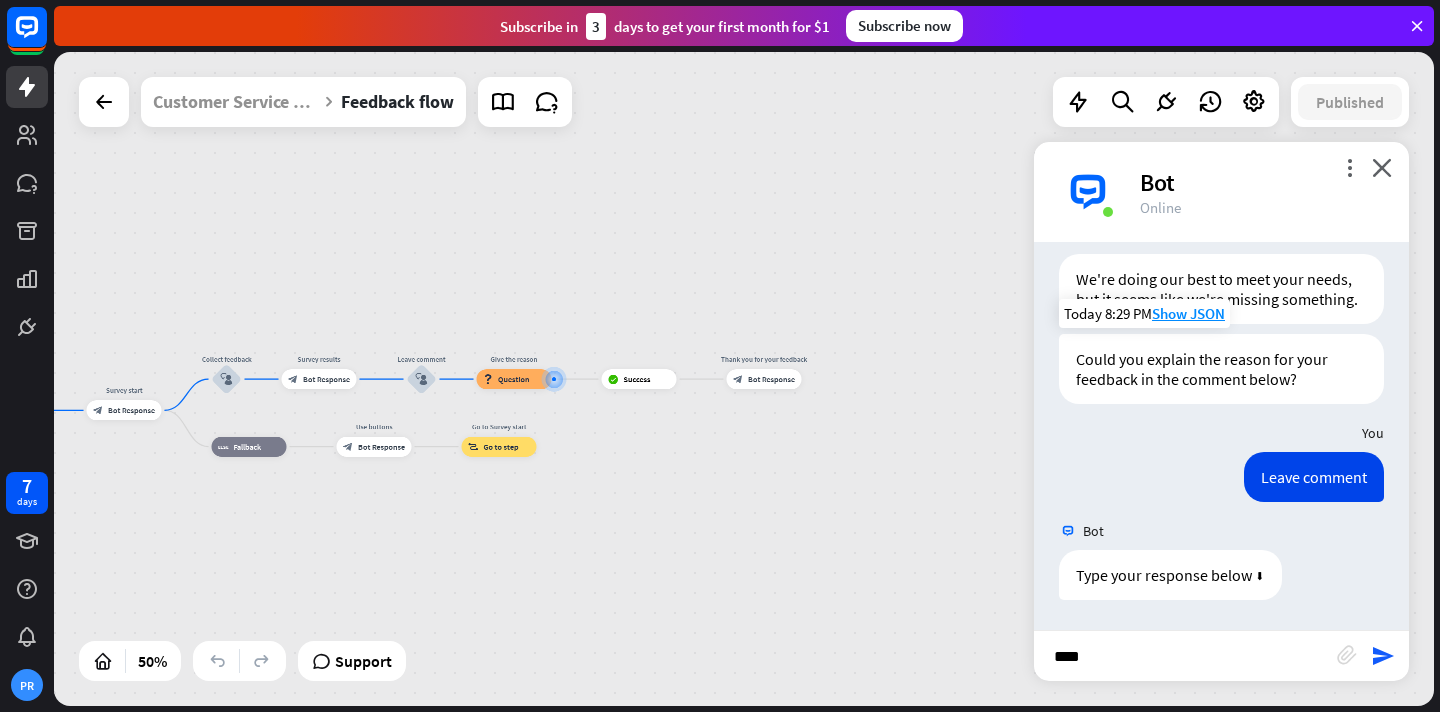 type on "*****" 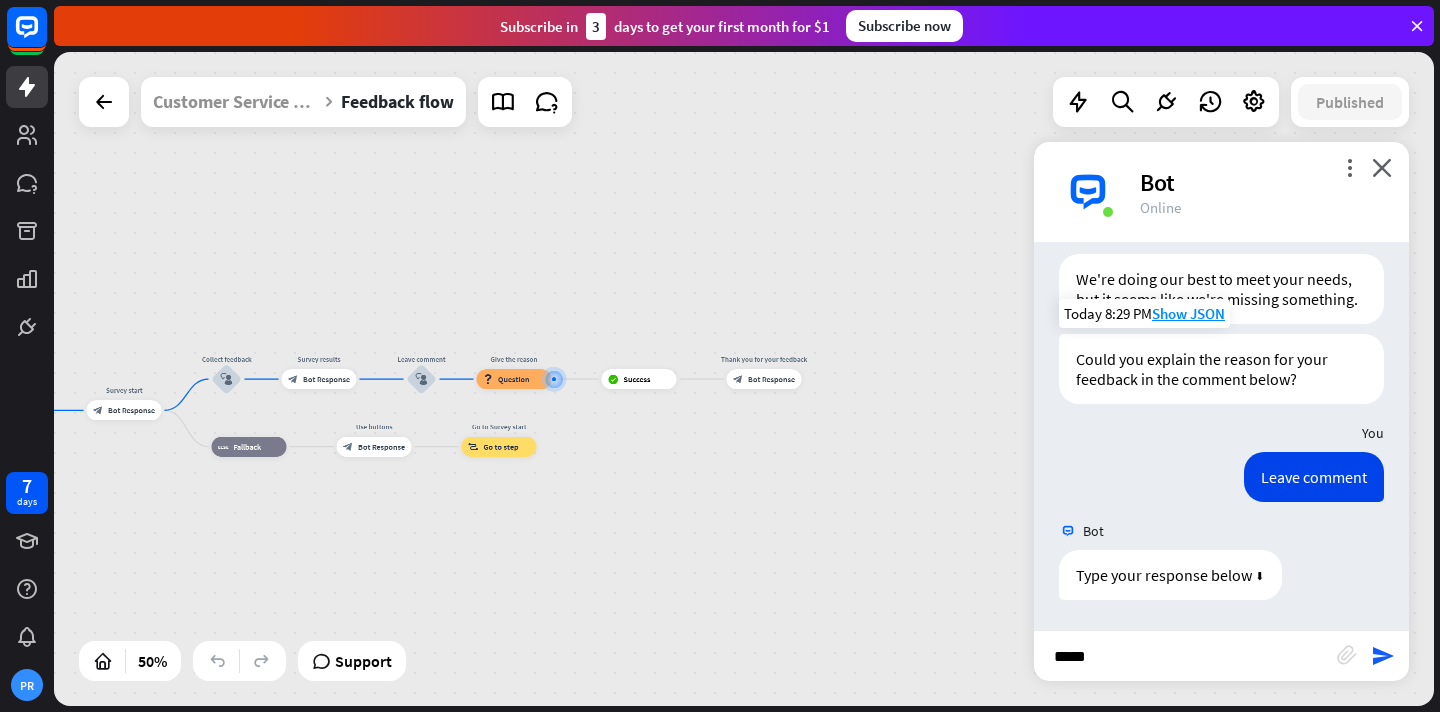 type 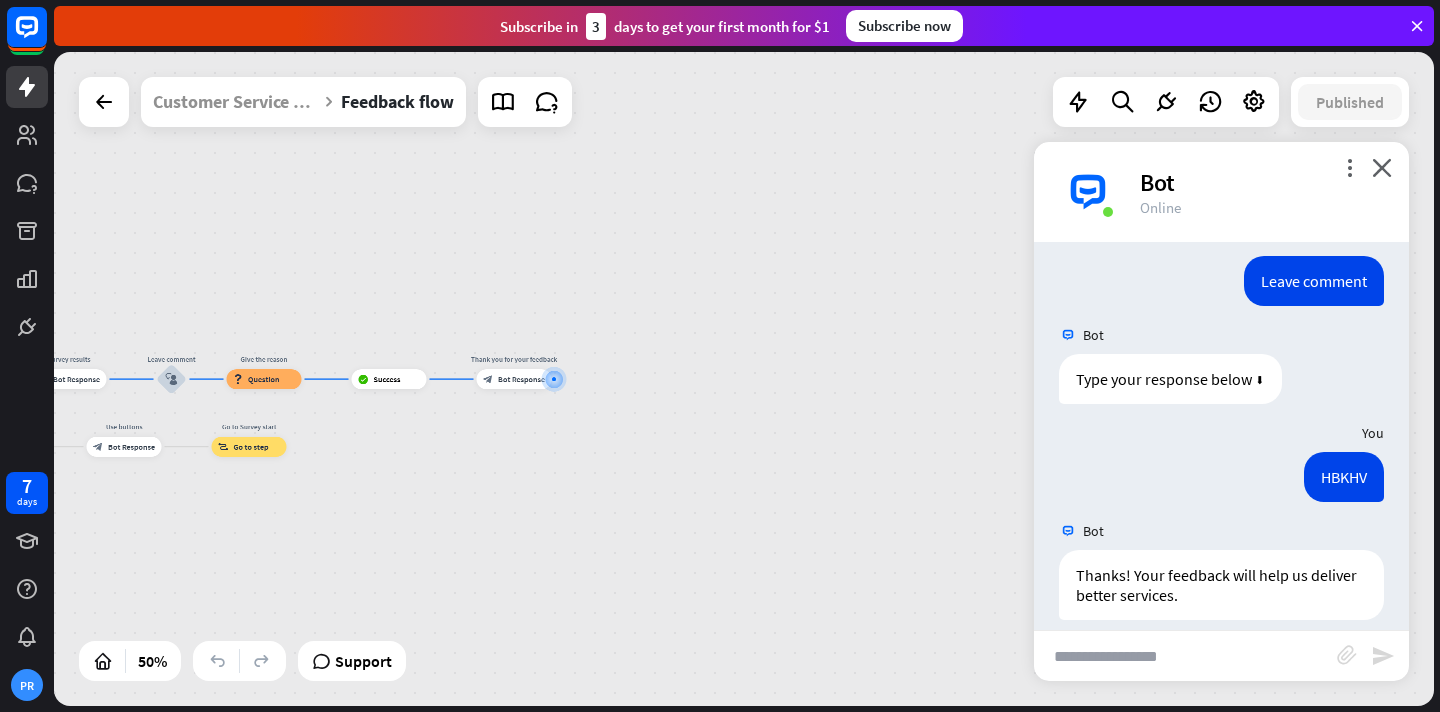 scroll, scrollTop: 1868, scrollLeft: 0, axis: vertical 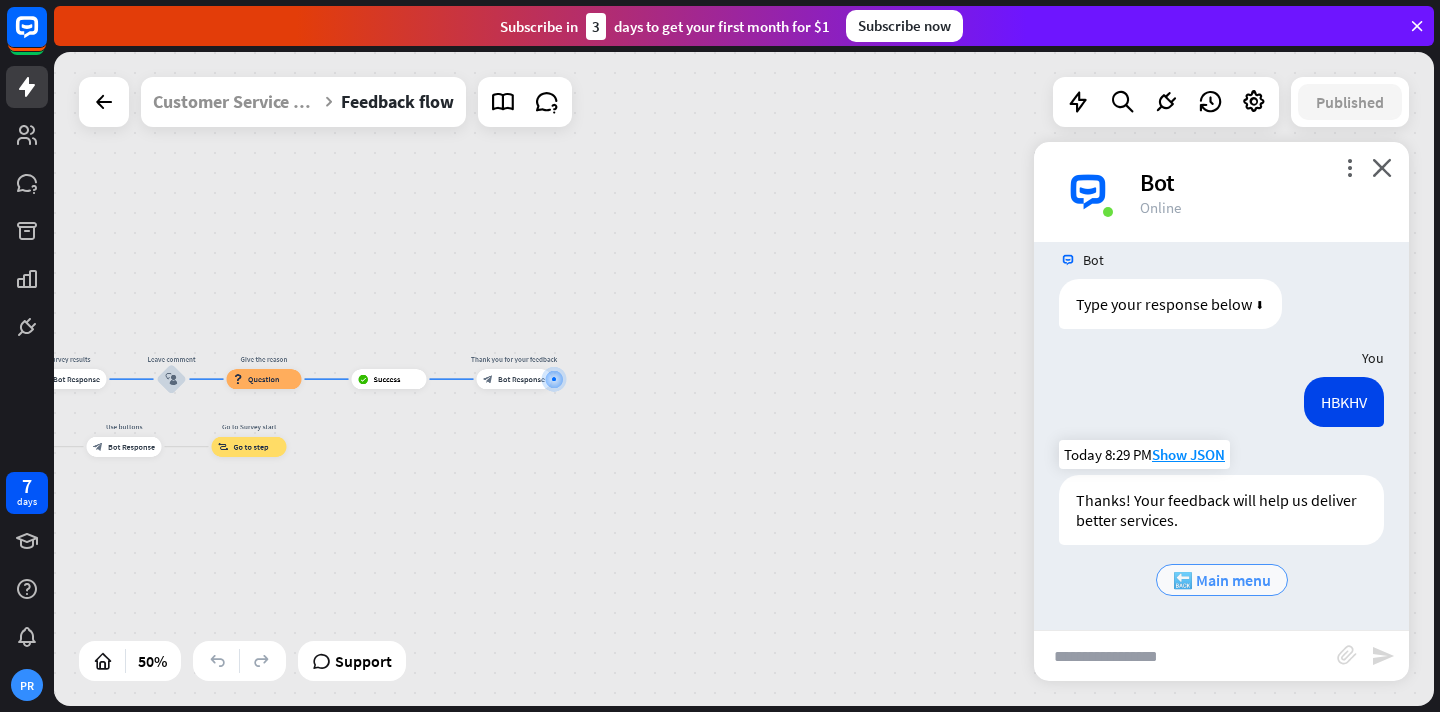 click on "🔙 Main menu" at bounding box center (1222, 580) 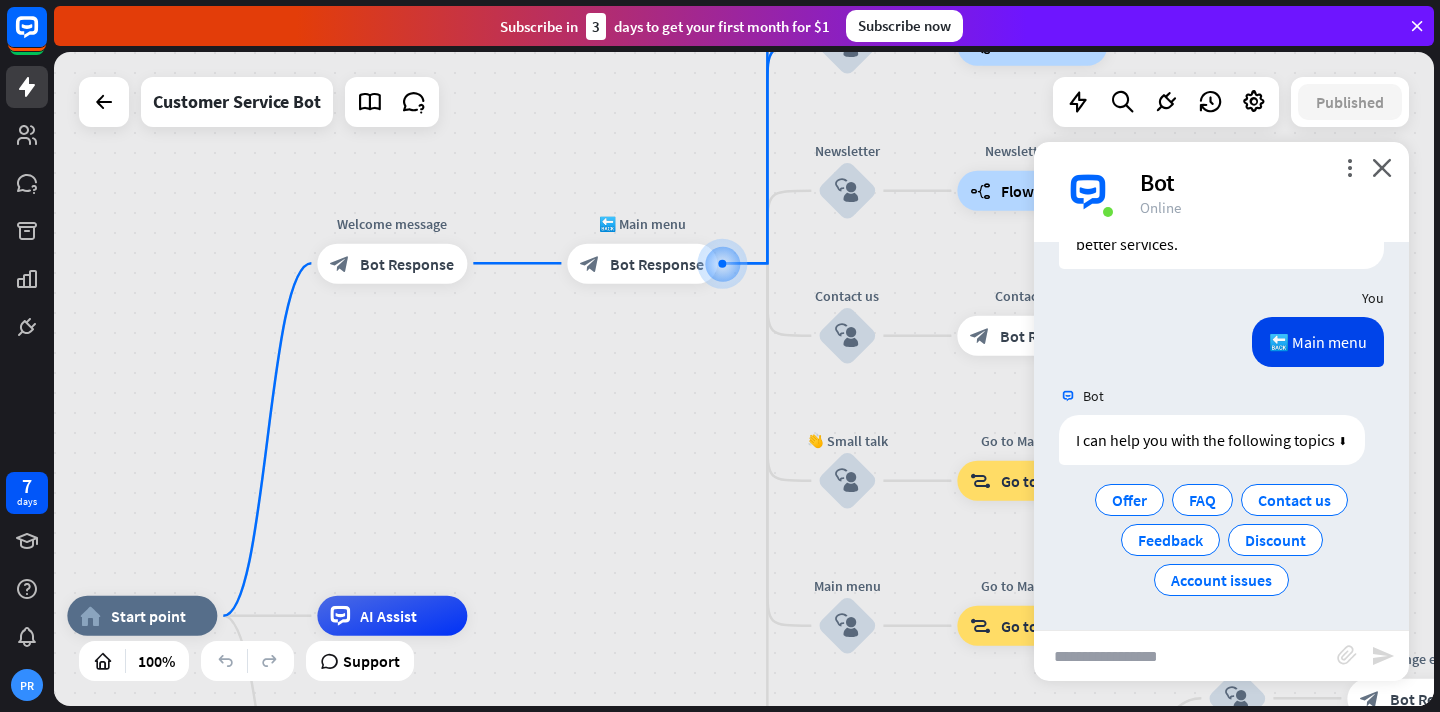 scroll, scrollTop: 2144, scrollLeft: 0, axis: vertical 